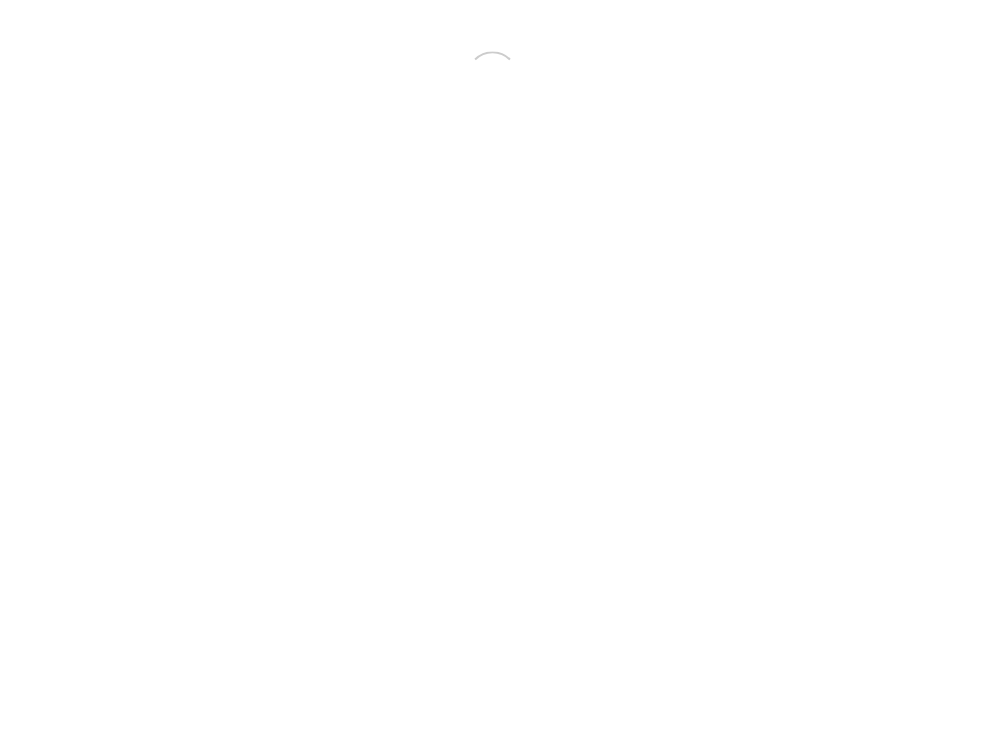 scroll, scrollTop: 0, scrollLeft: 0, axis: both 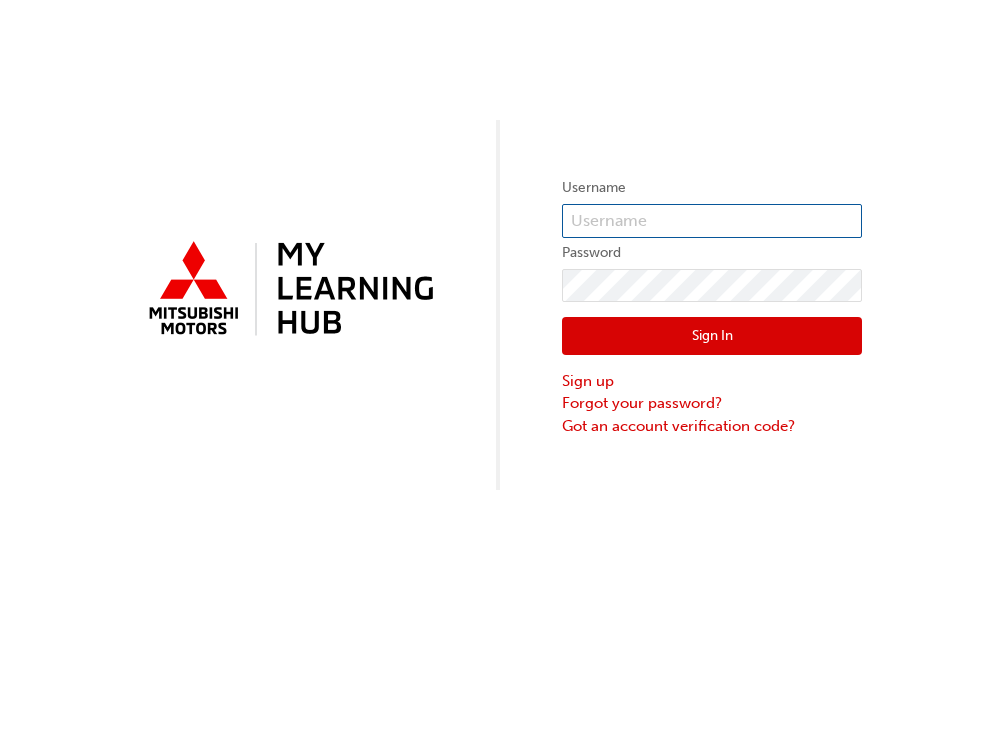 type on "0005967452" 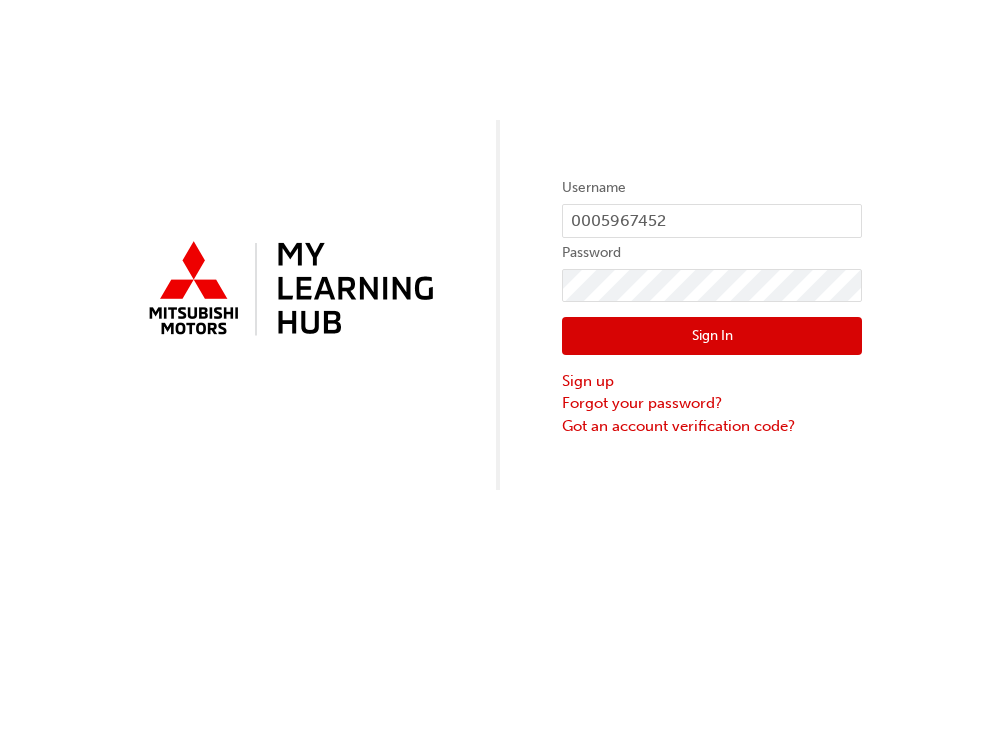 click on "Sign In" at bounding box center [712, 336] 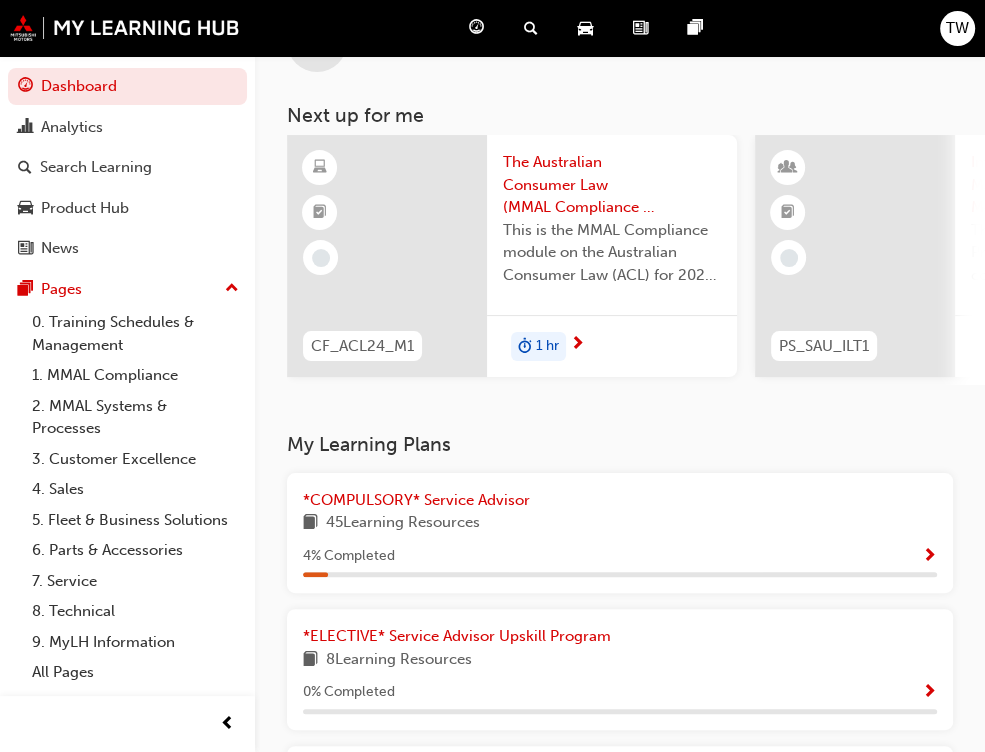 scroll, scrollTop: 41, scrollLeft: 0, axis: vertical 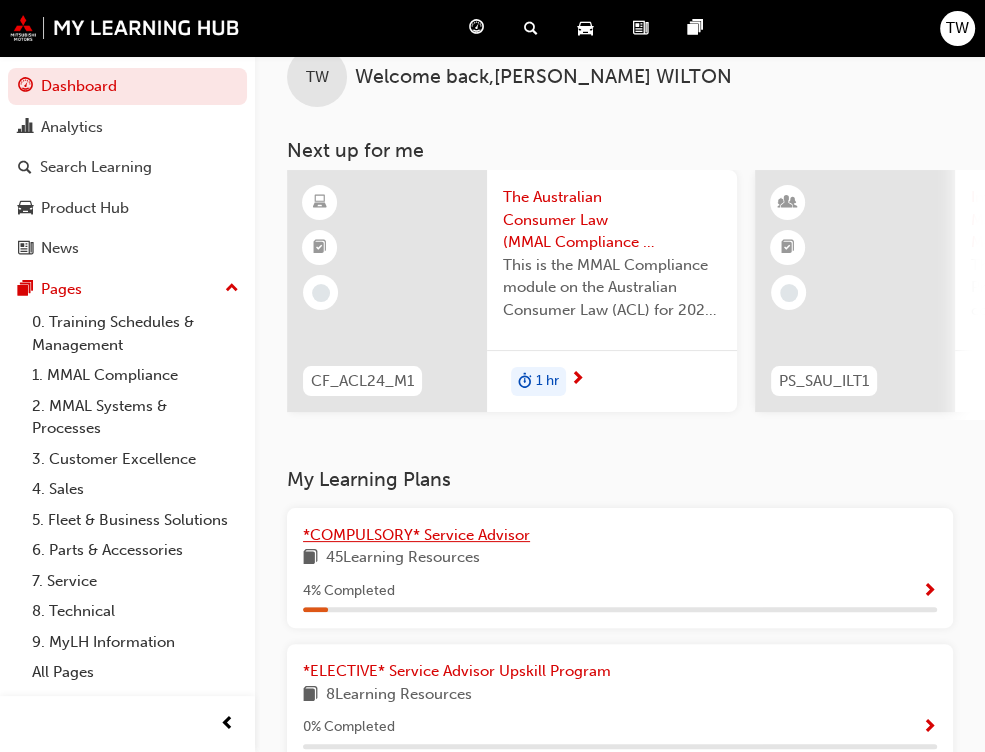 click on "*COMPULSORY* Service Advisor" at bounding box center (416, 535) 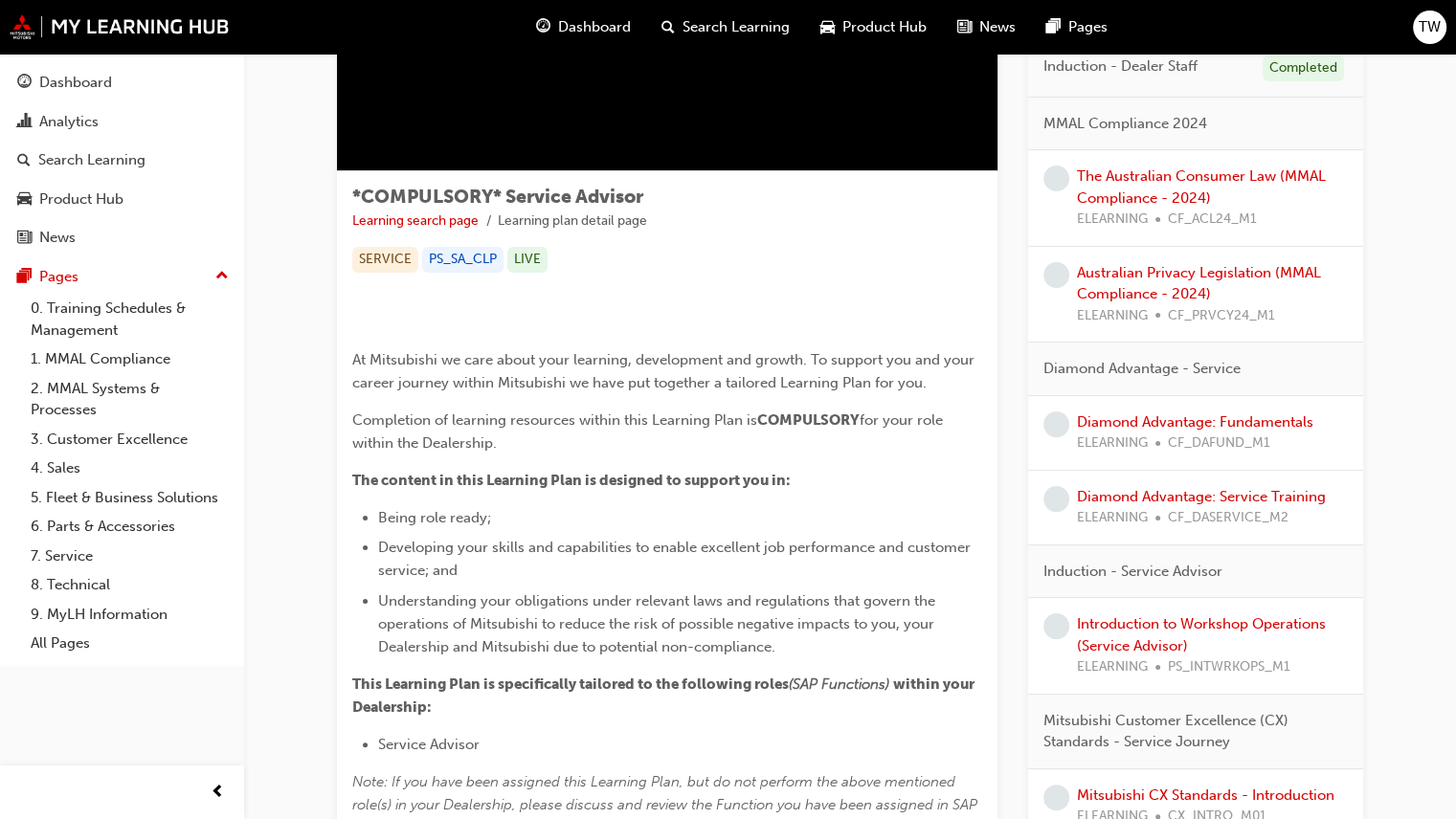 scroll, scrollTop: 0, scrollLeft: 0, axis: both 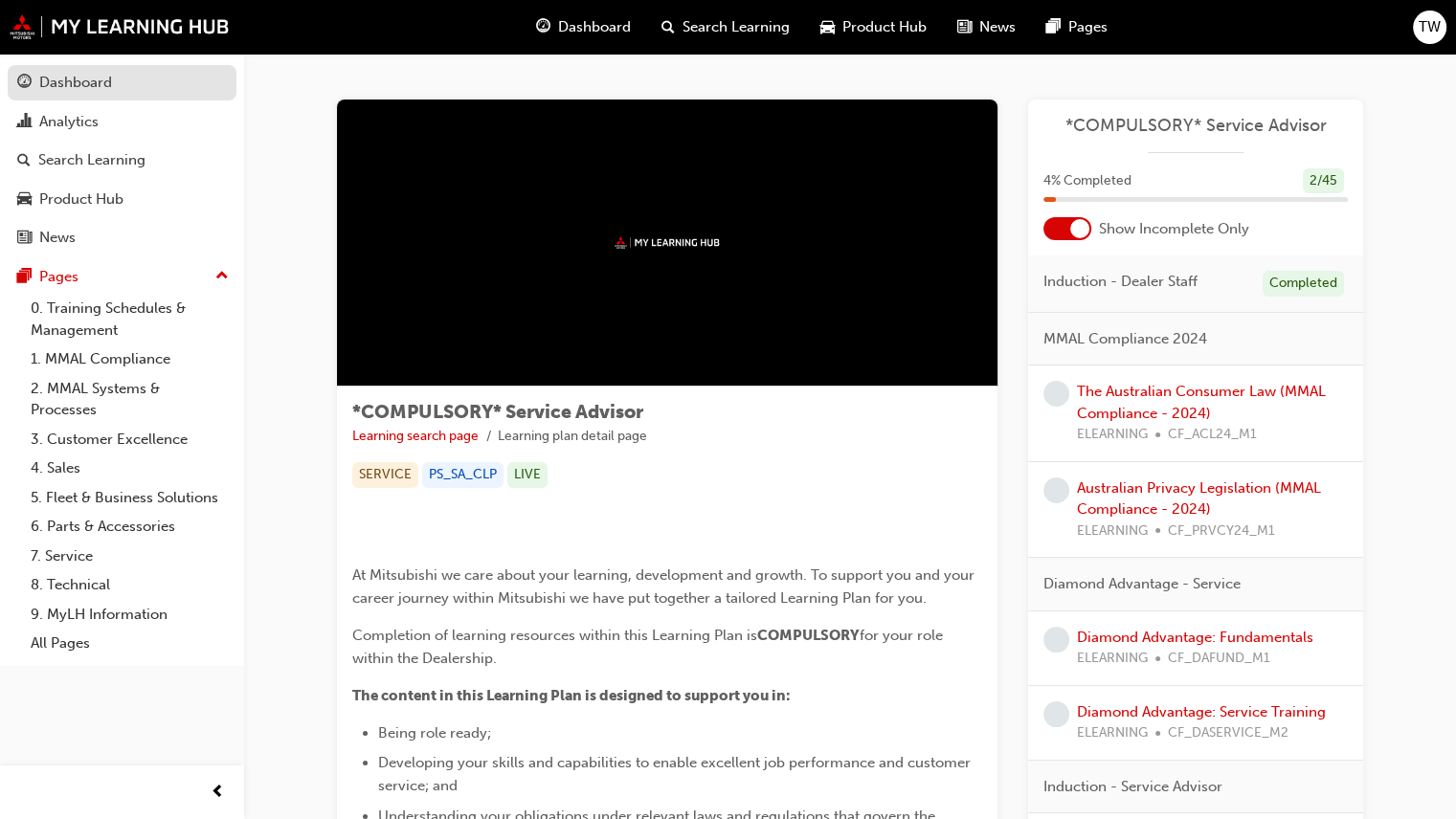 click on "Dashboard" at bounding box center [122, 82] 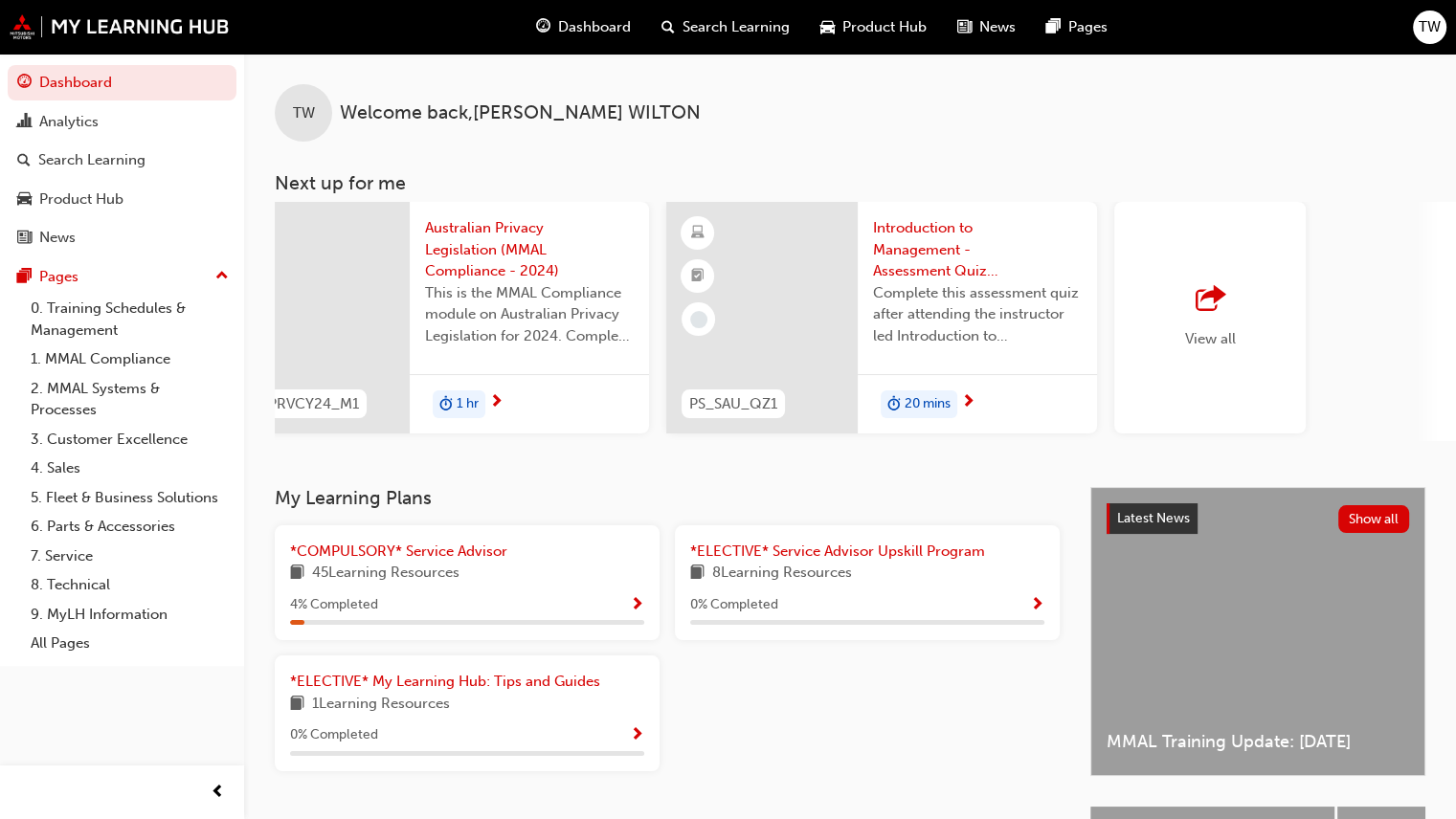scroll, scrollTop: 0, scrollLeft: 1504, axis: horizontal 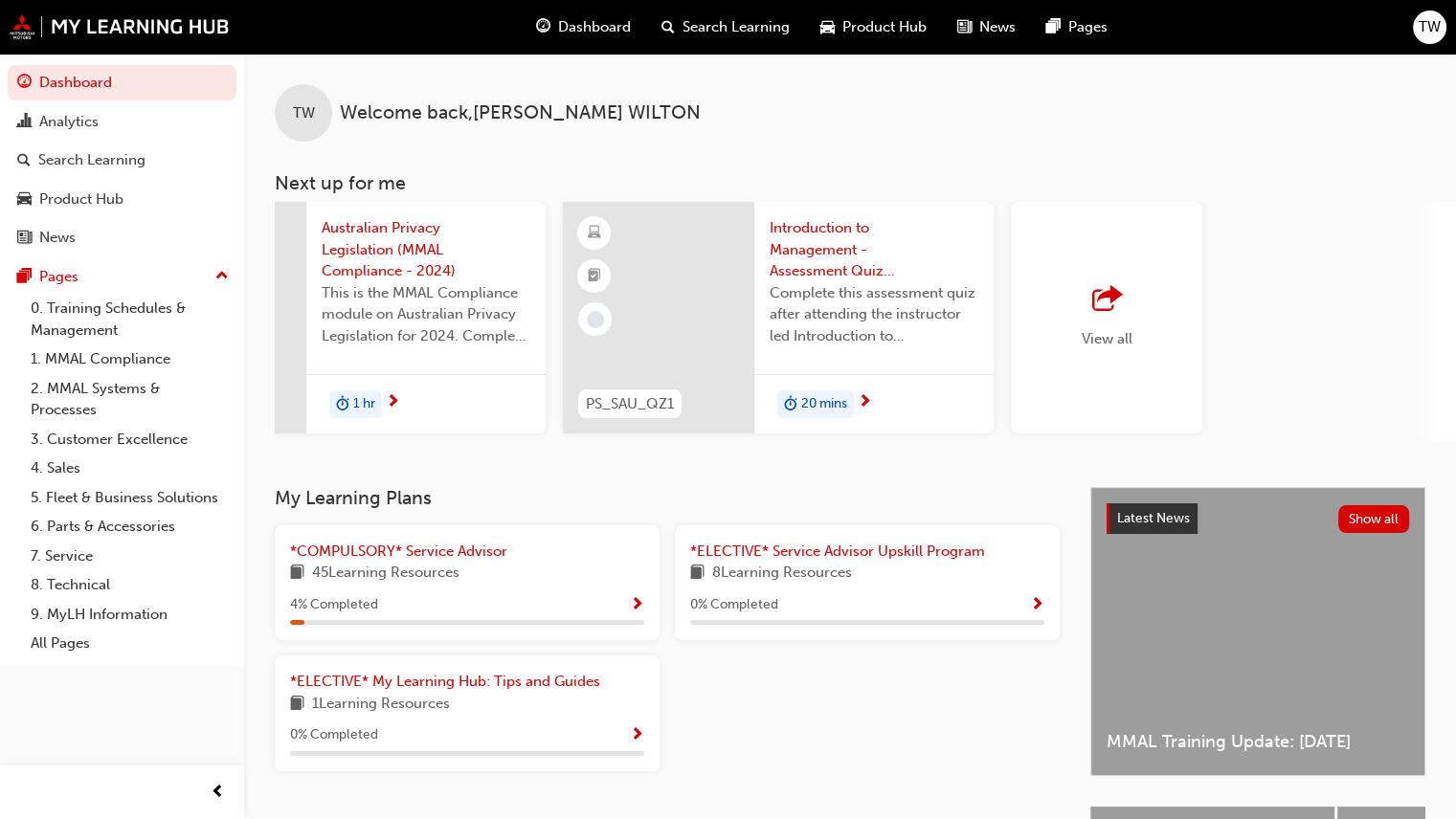 click on "View all" at bounding box center [1107, 318] 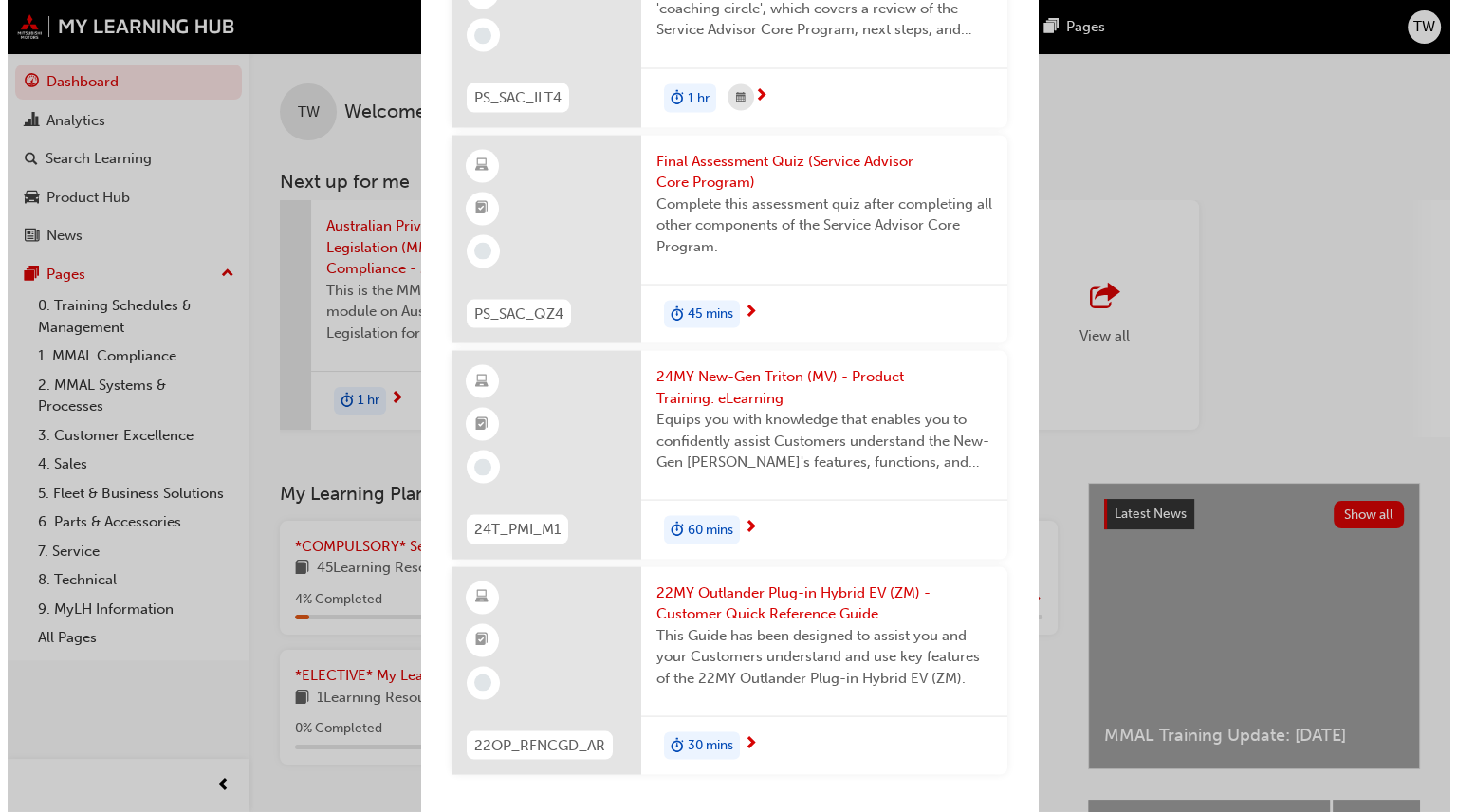 scroll, scrollTop: 10851, scrollLeft: 0, axis: vertical 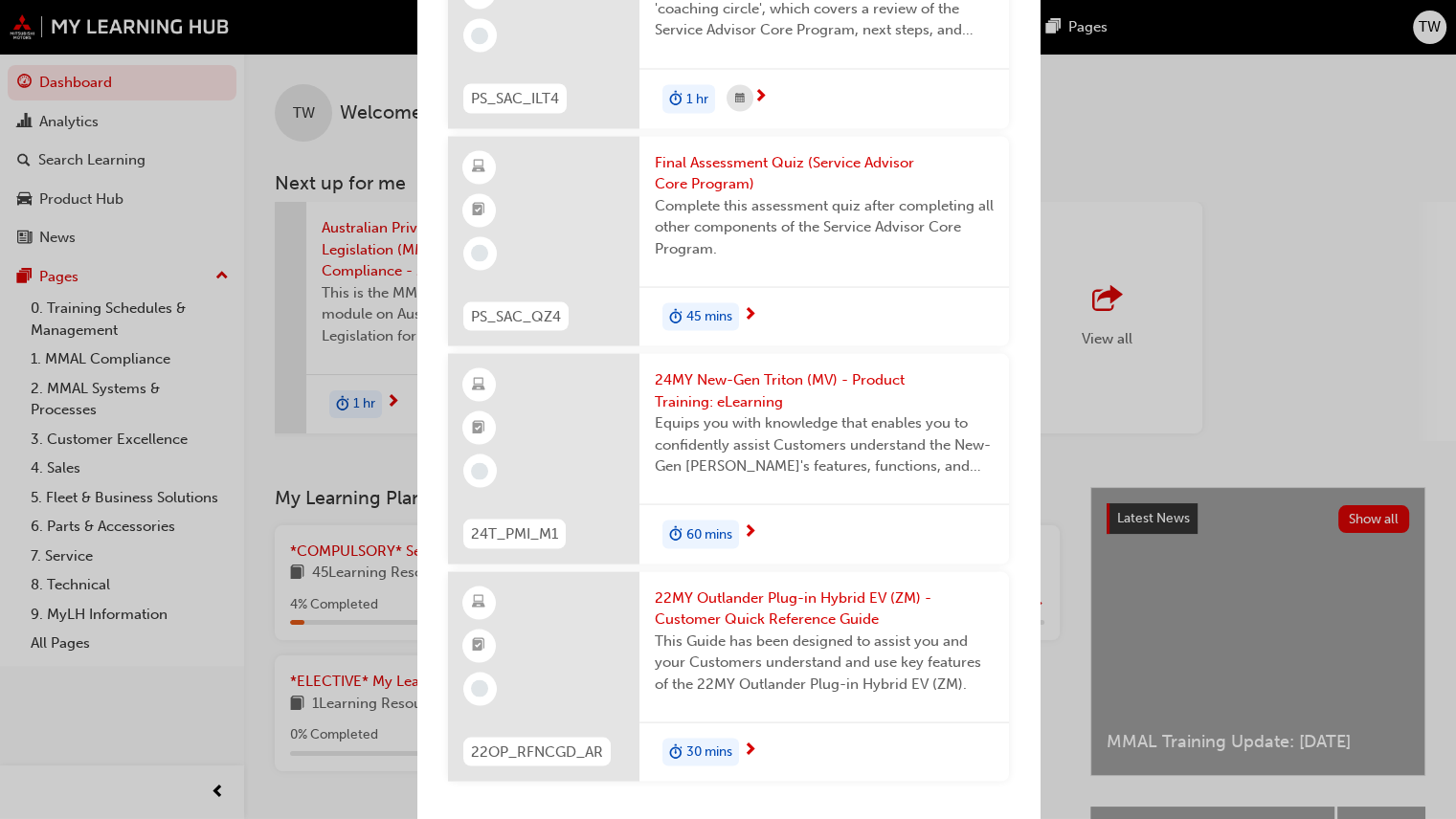 click on "22MY Outlander Plug-in Hybrid EV (ZM) - Customer Quick Reference Guide" at bounding box center [824, 608] 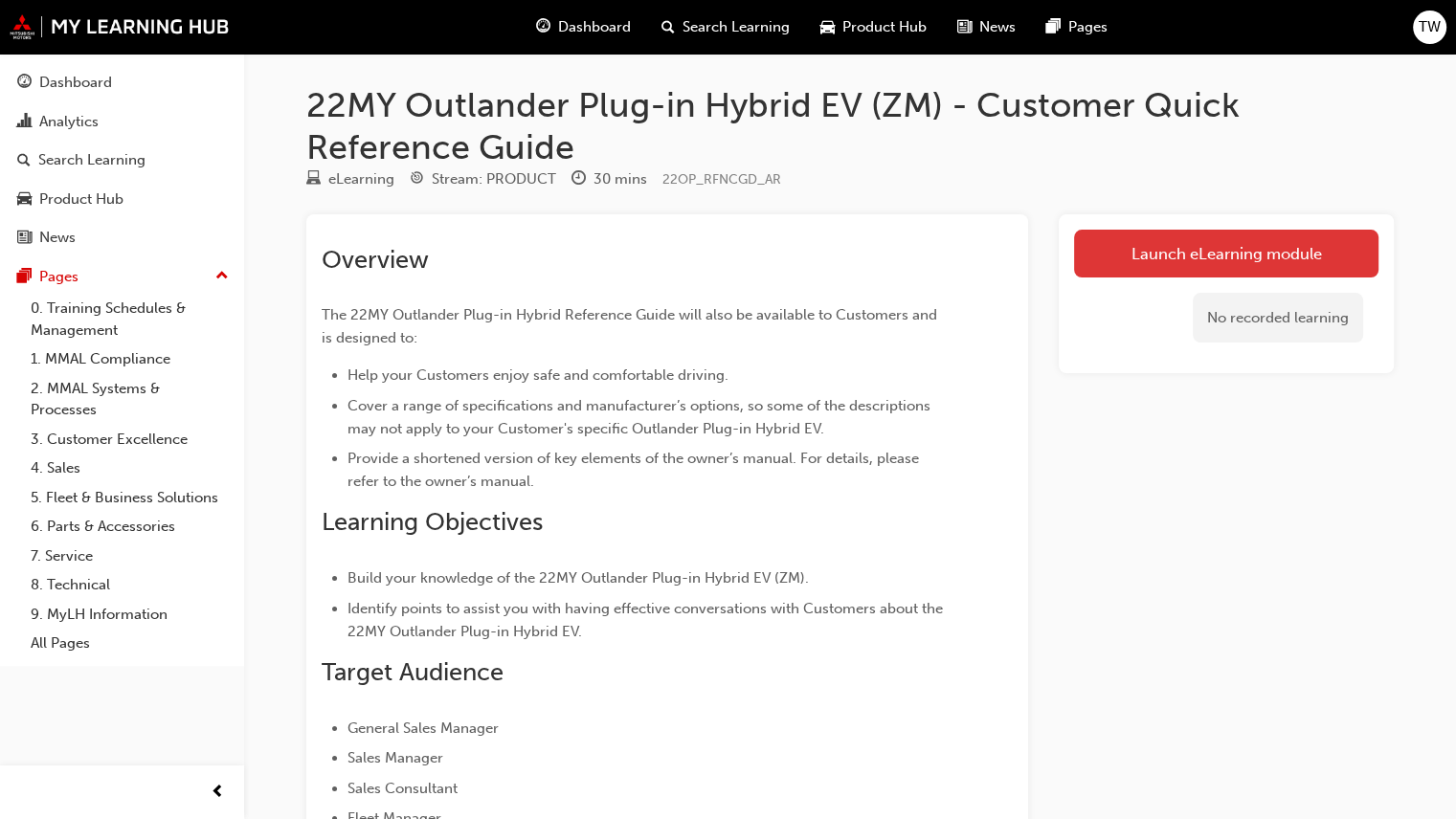 click on "Launch eLearning module" at bounding box center [1226, 254] 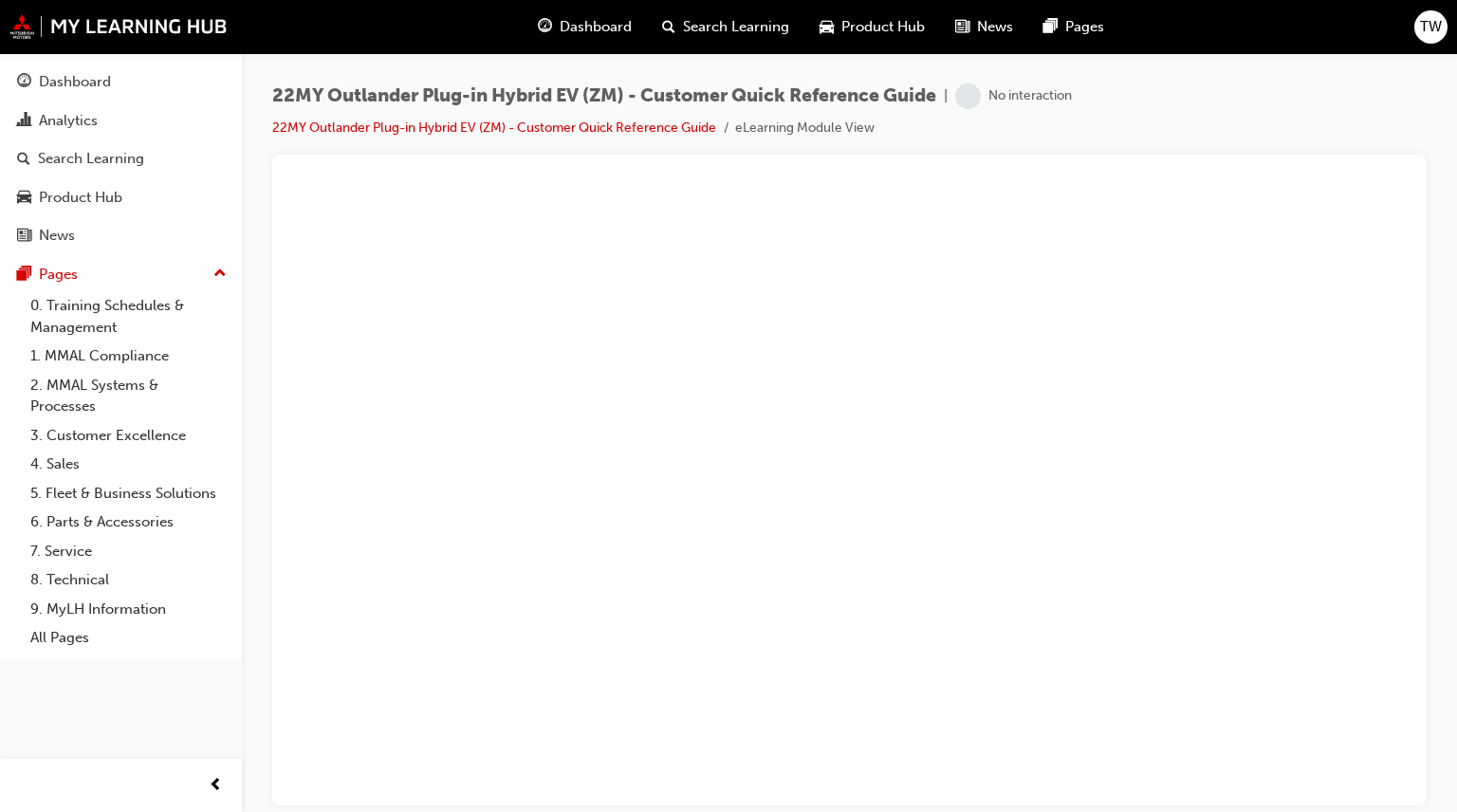 scroll, scrollTop: 0, scrollLeft: 0, axis: both 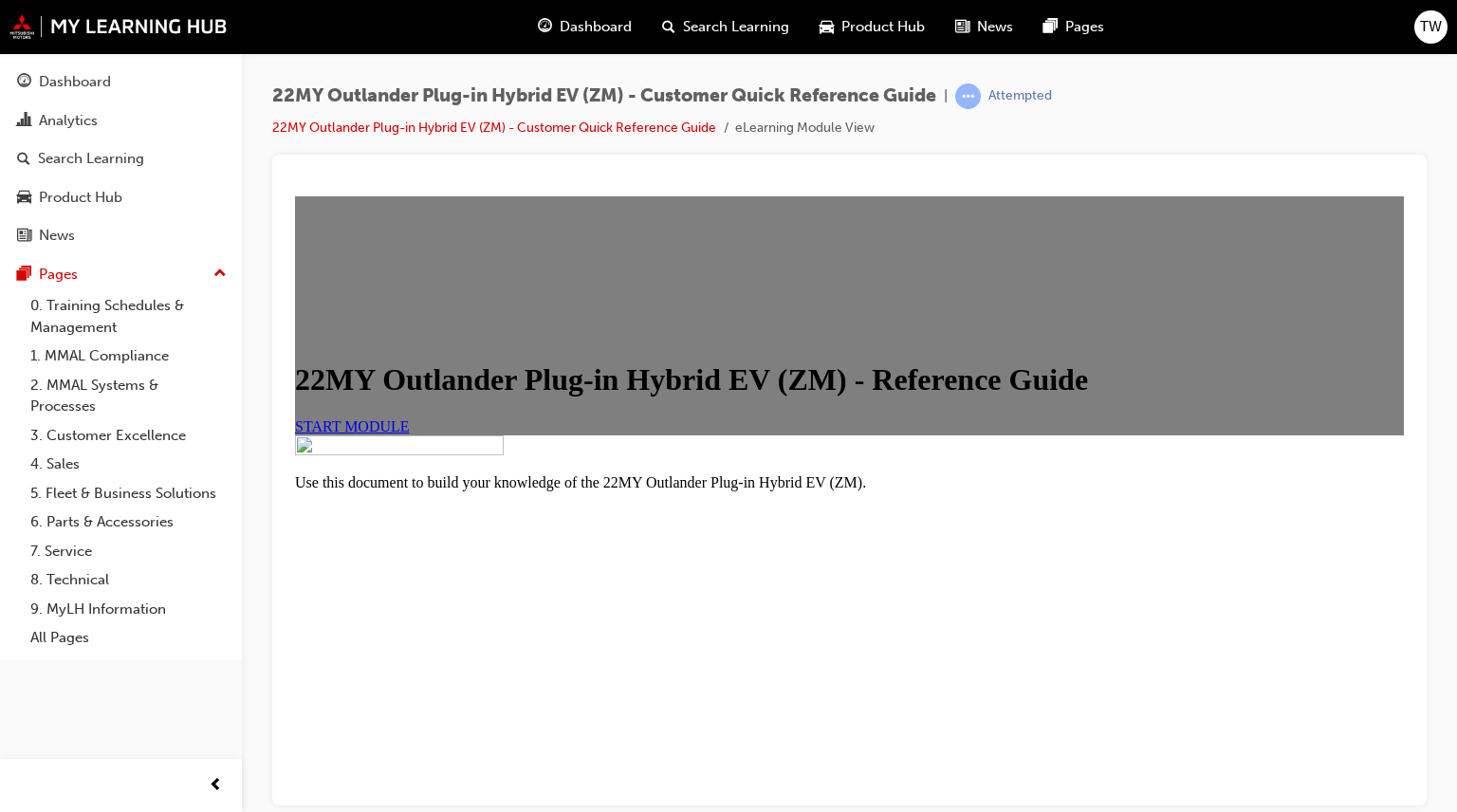 click on "START MODULE" at bounding box center (352, 425) 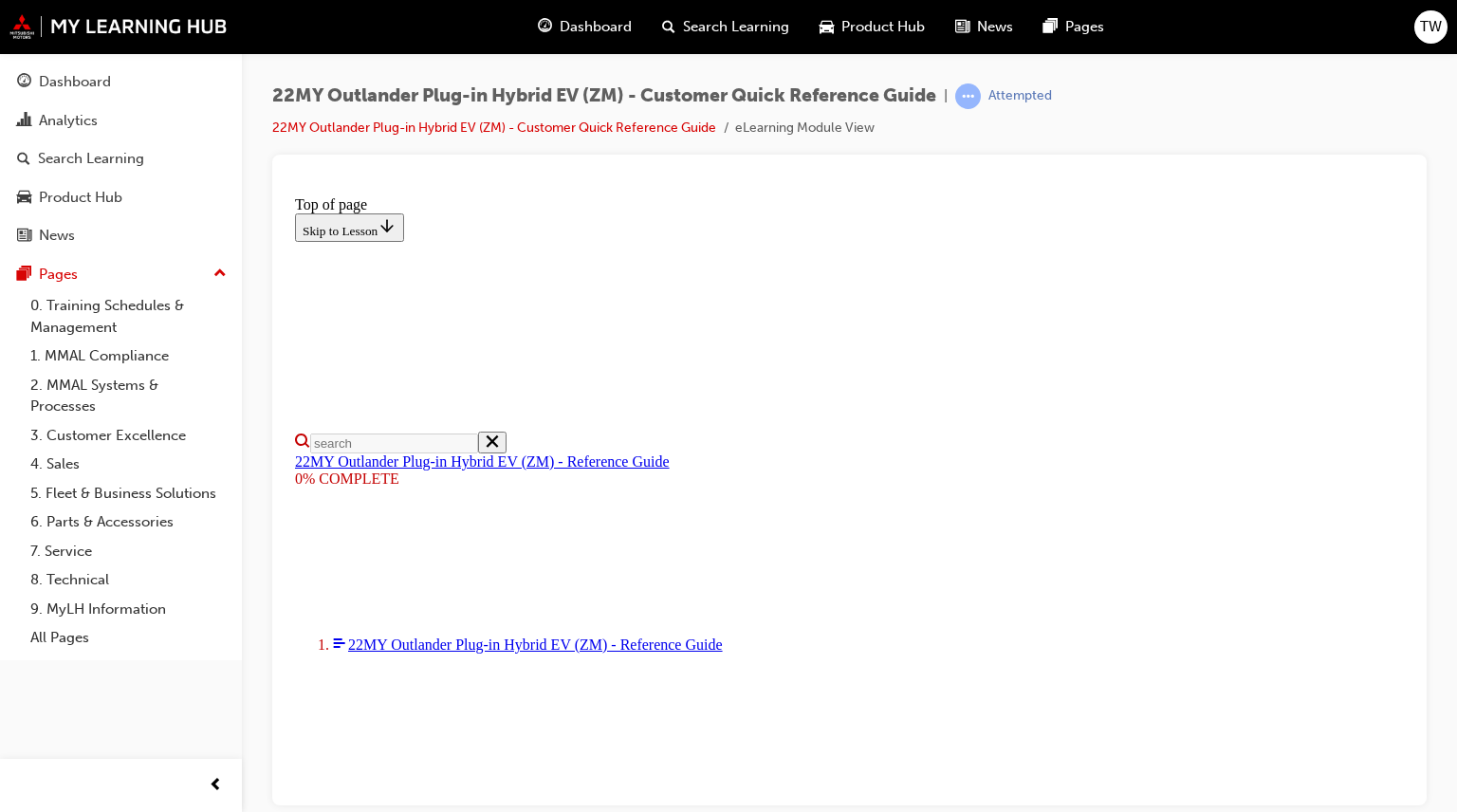 scroll, scrollTop: 0, scrollLeft: 0, axis: both 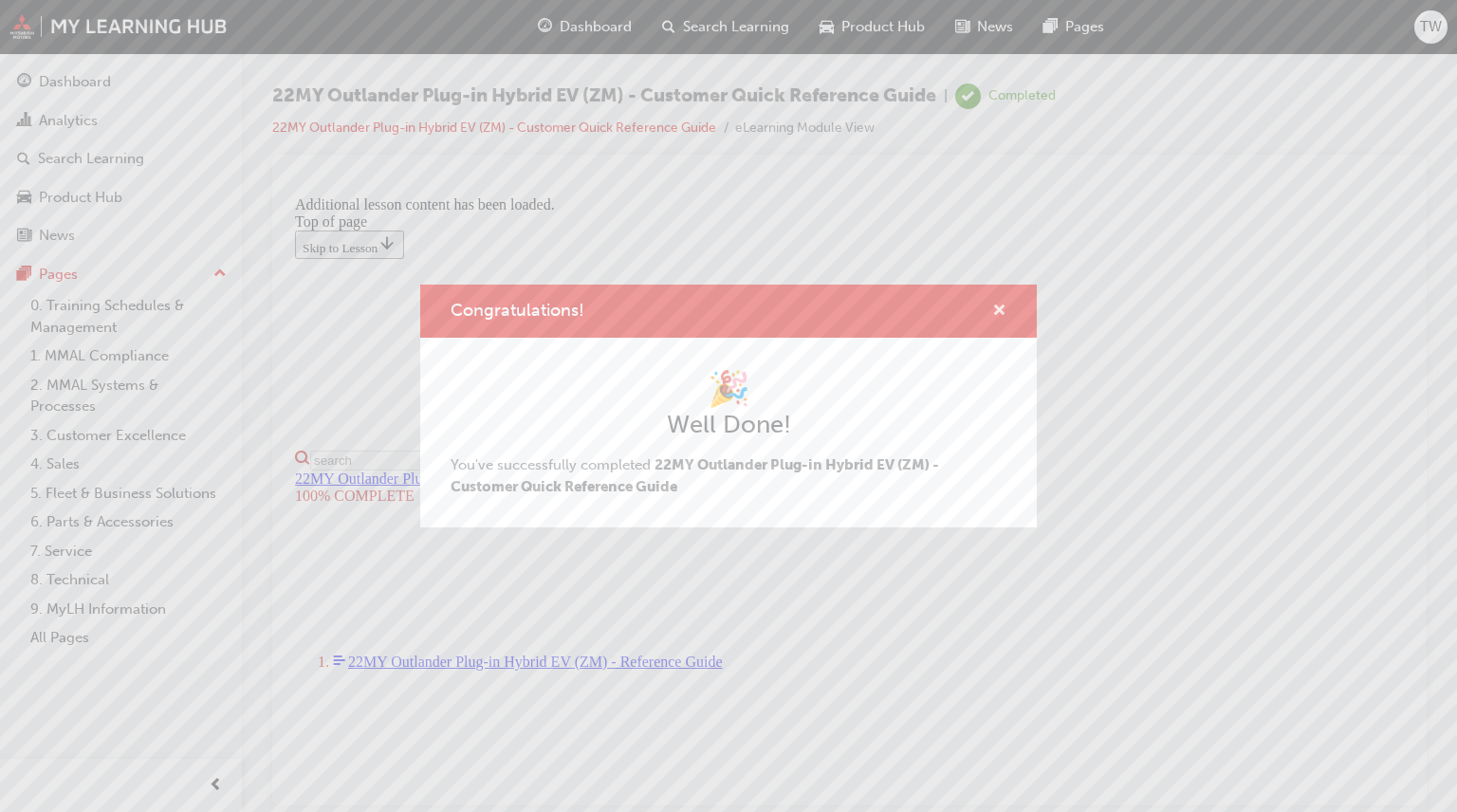 click at bounding box center [999, 312] 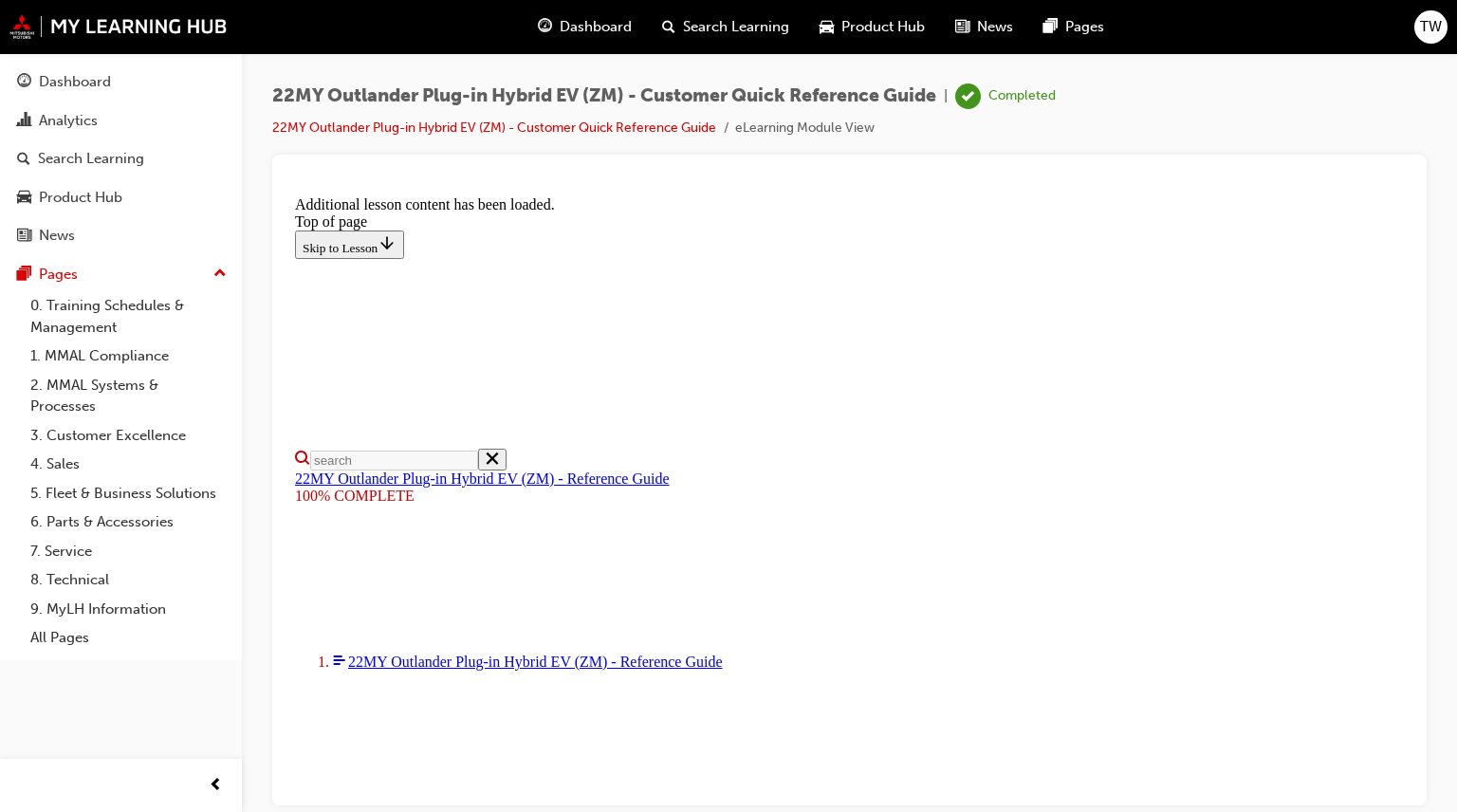 scroll, scrollTop: 467, scrollLeft: 0, axis: vertical 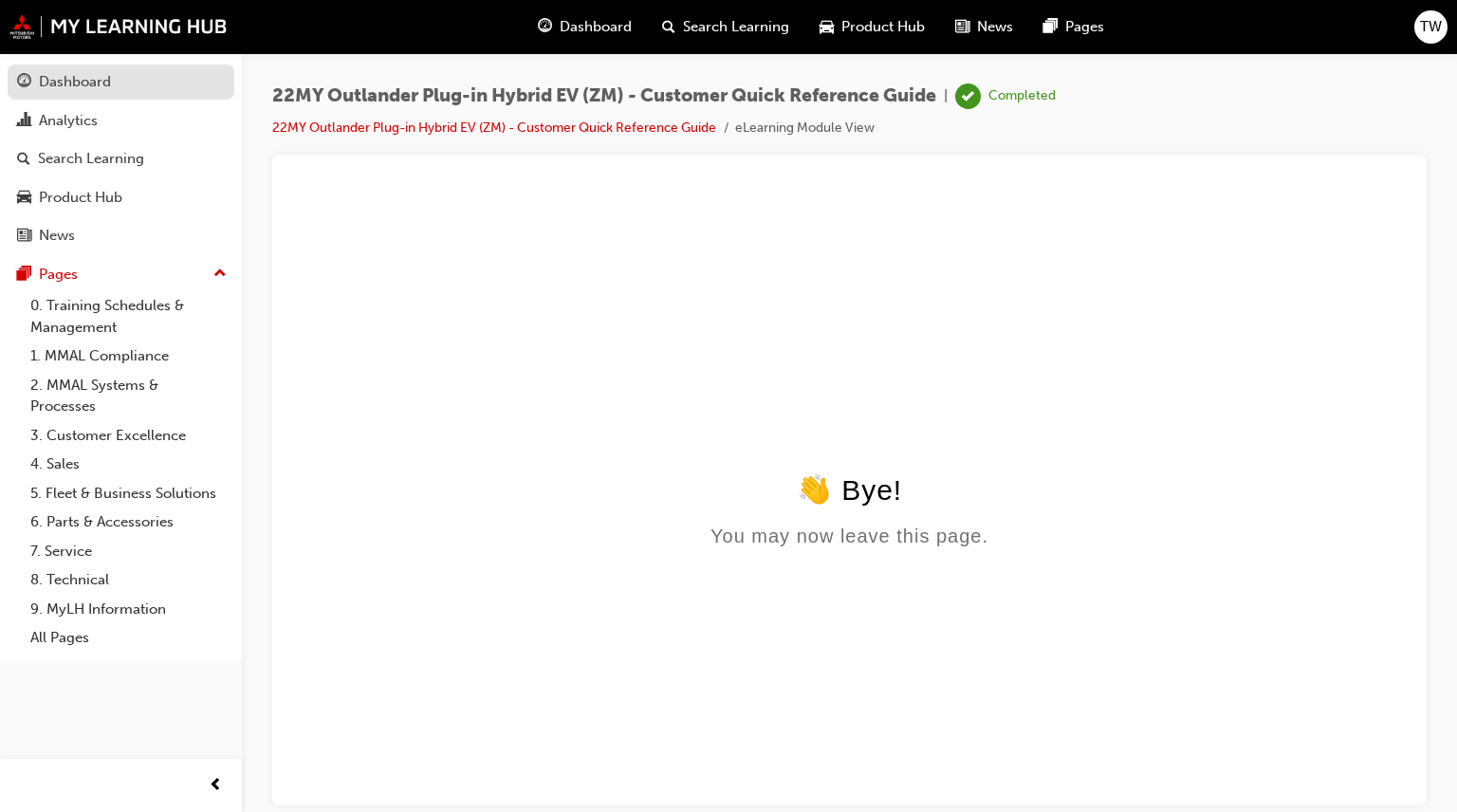 click on "Dashboard" at bounding box center (75, 82) 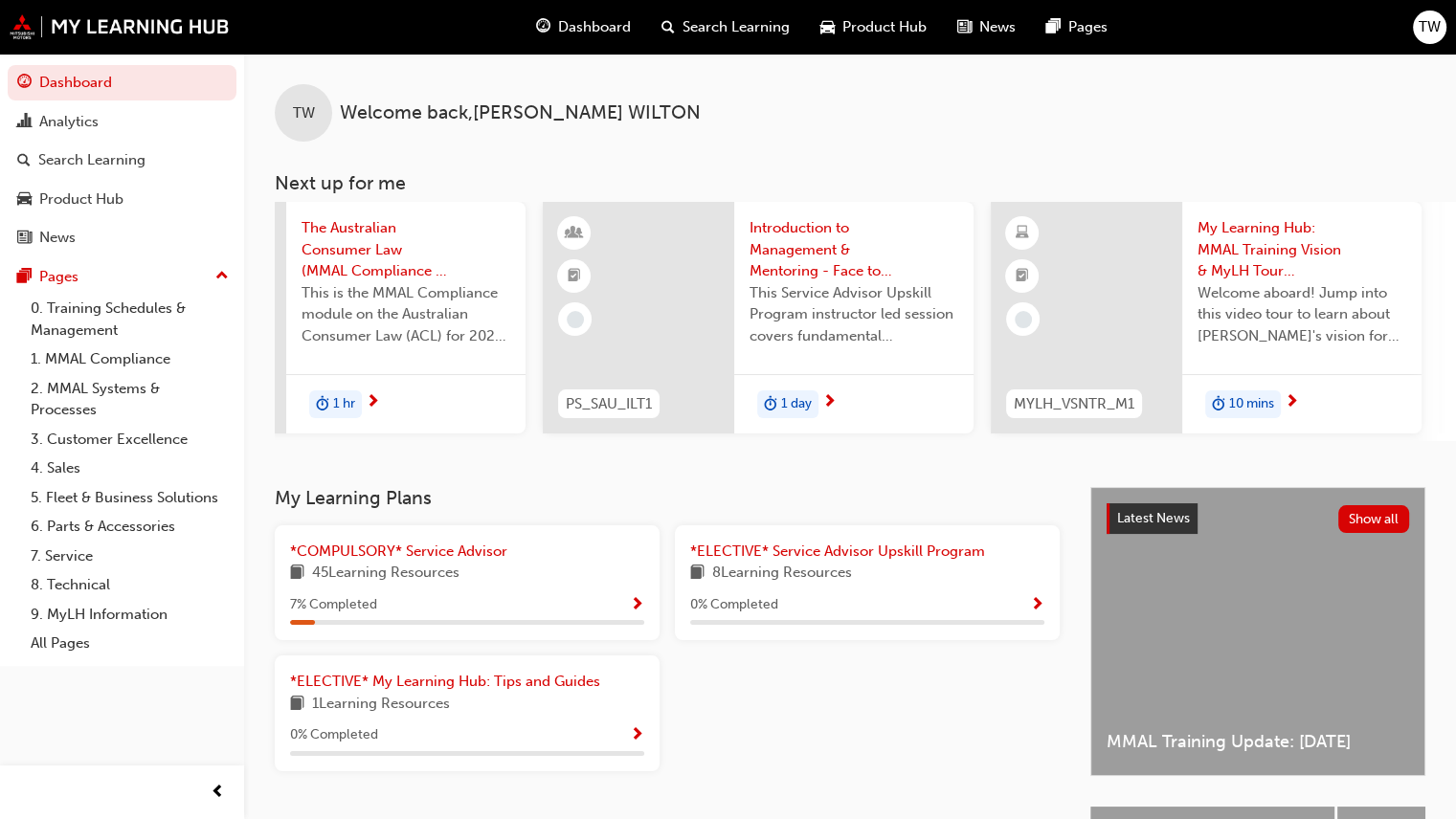 scroll, scrollTop: 0, scrollLeft: 0, axis: both 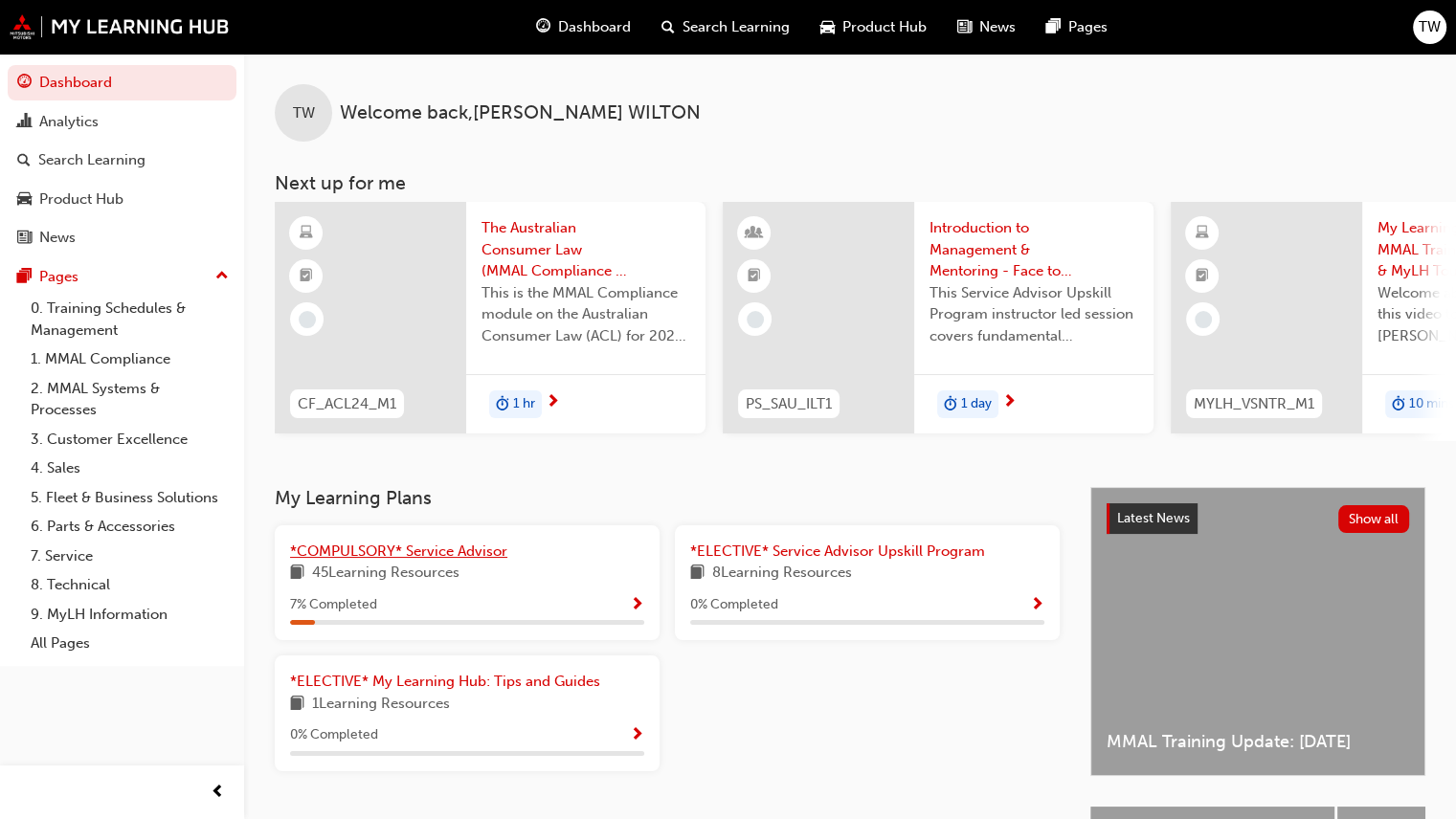 click on "*COMPULSORY* Service Advisor" at bounding box center [398, 551] 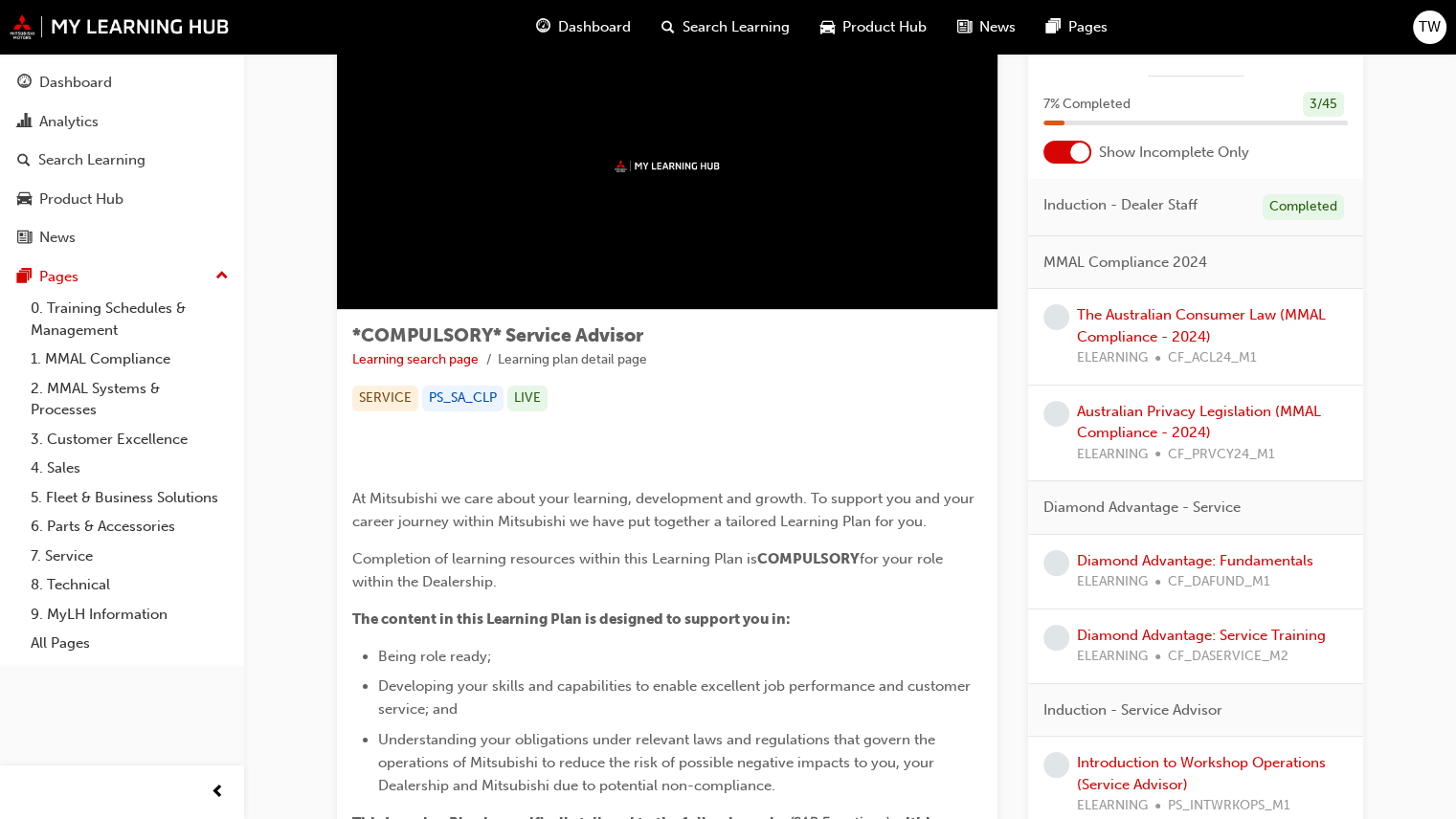scroll, scrollTop: 0, scrollLeft: 0, axis: both 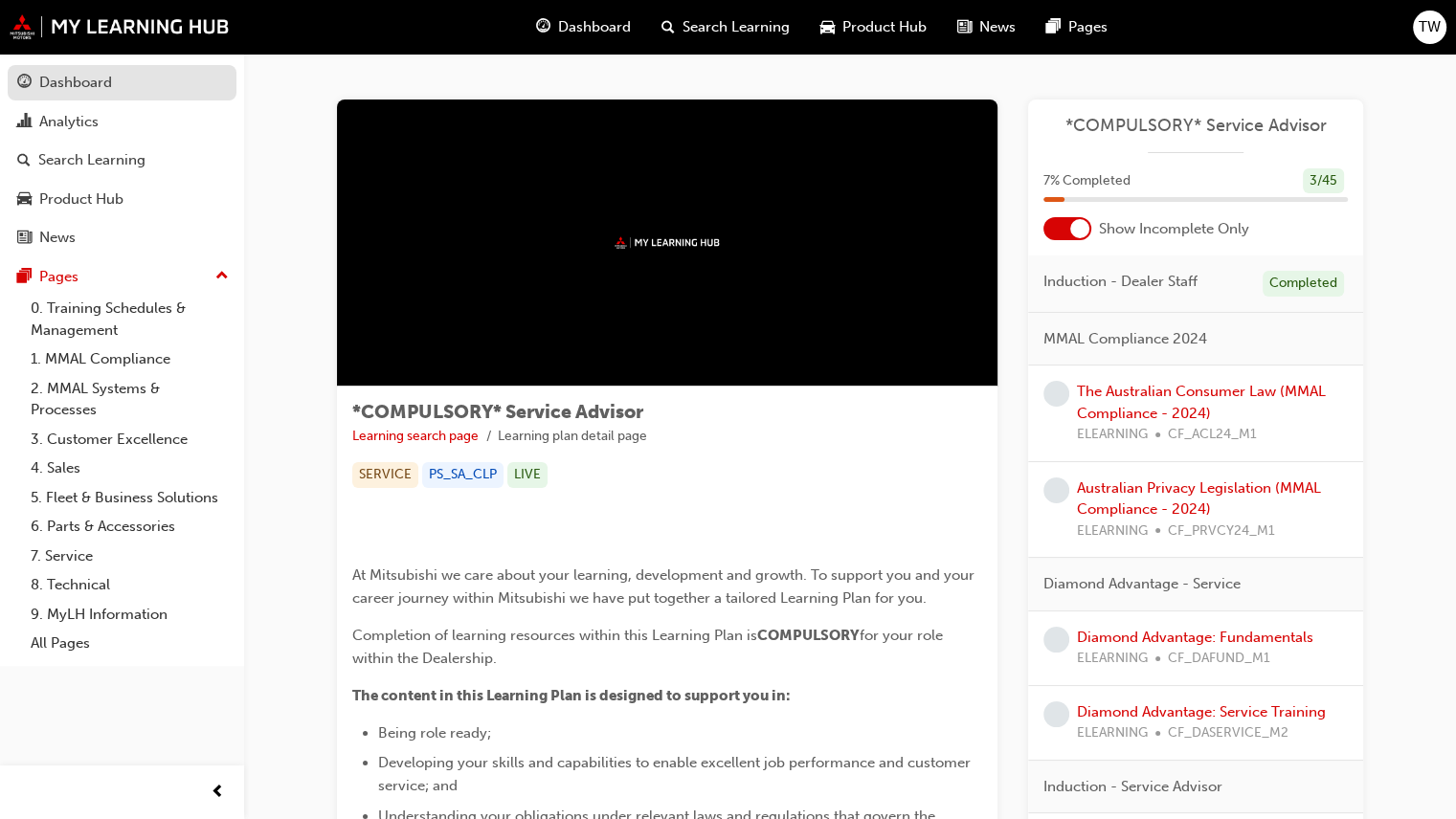 click on "Dashboard" at bounding box center (76, 82) 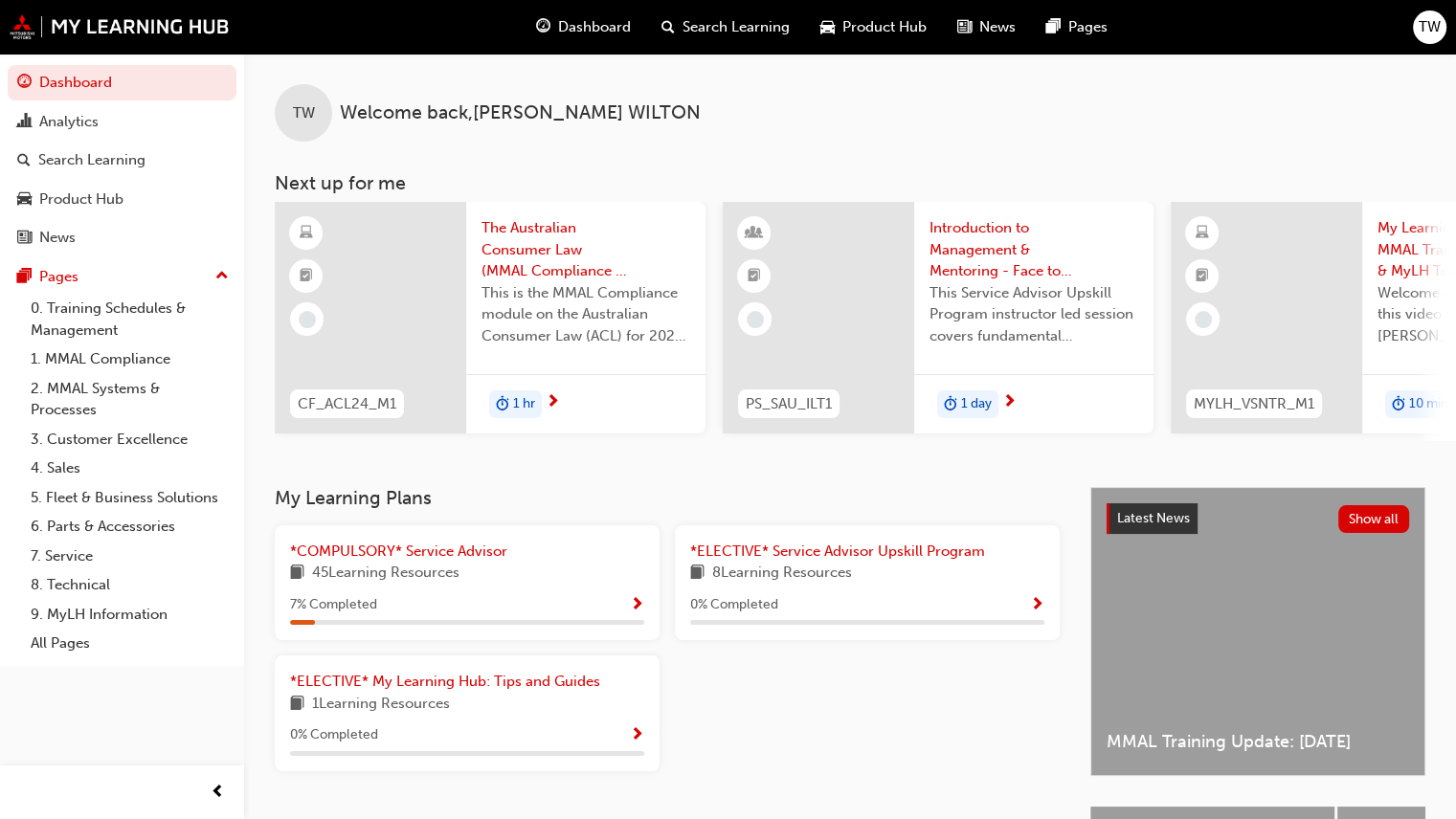 click on "Next up for me" at bounding box center [850, 183] 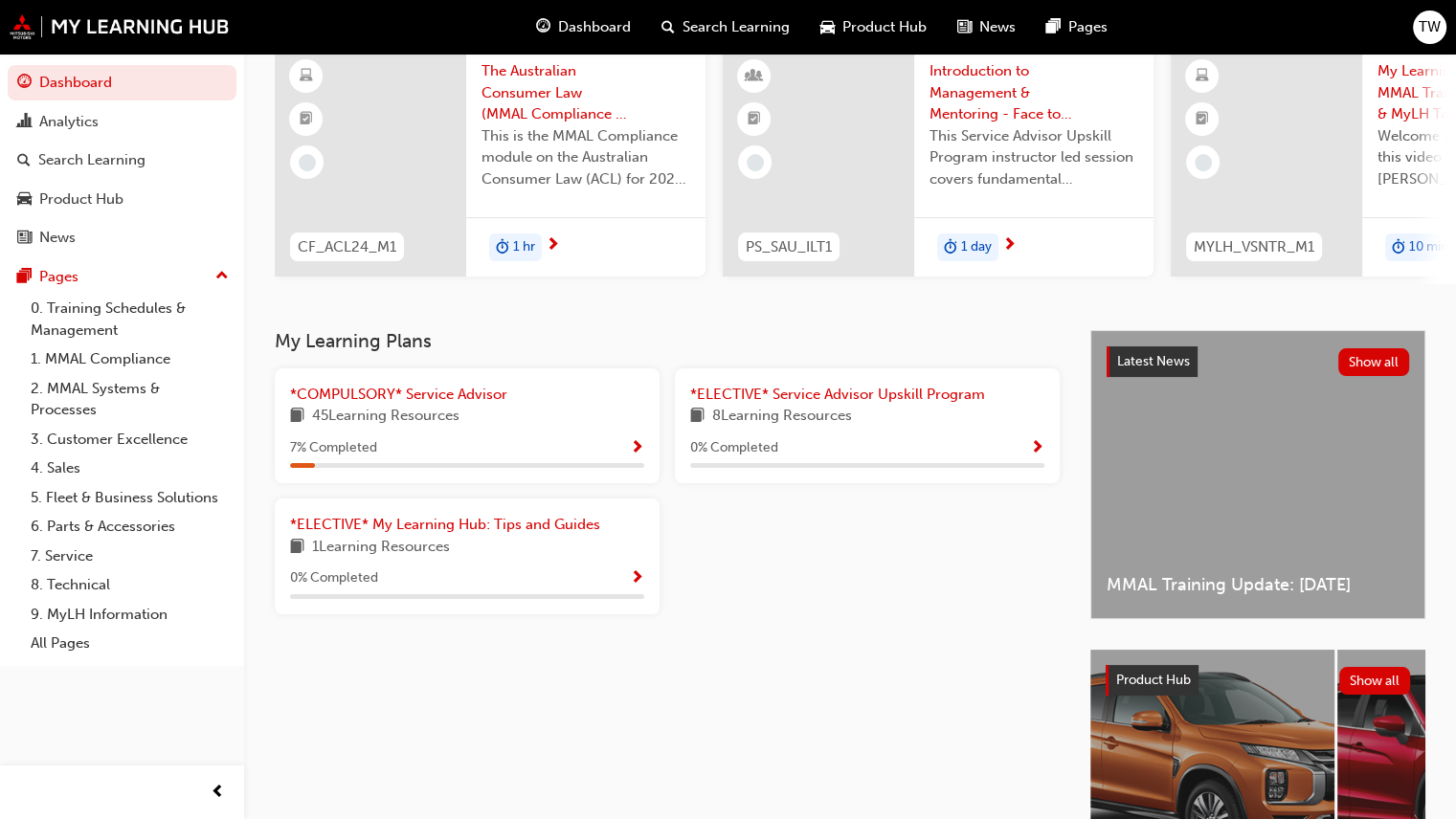 scroll, scrollTop: 0, scrollLeft: 0, axis: both 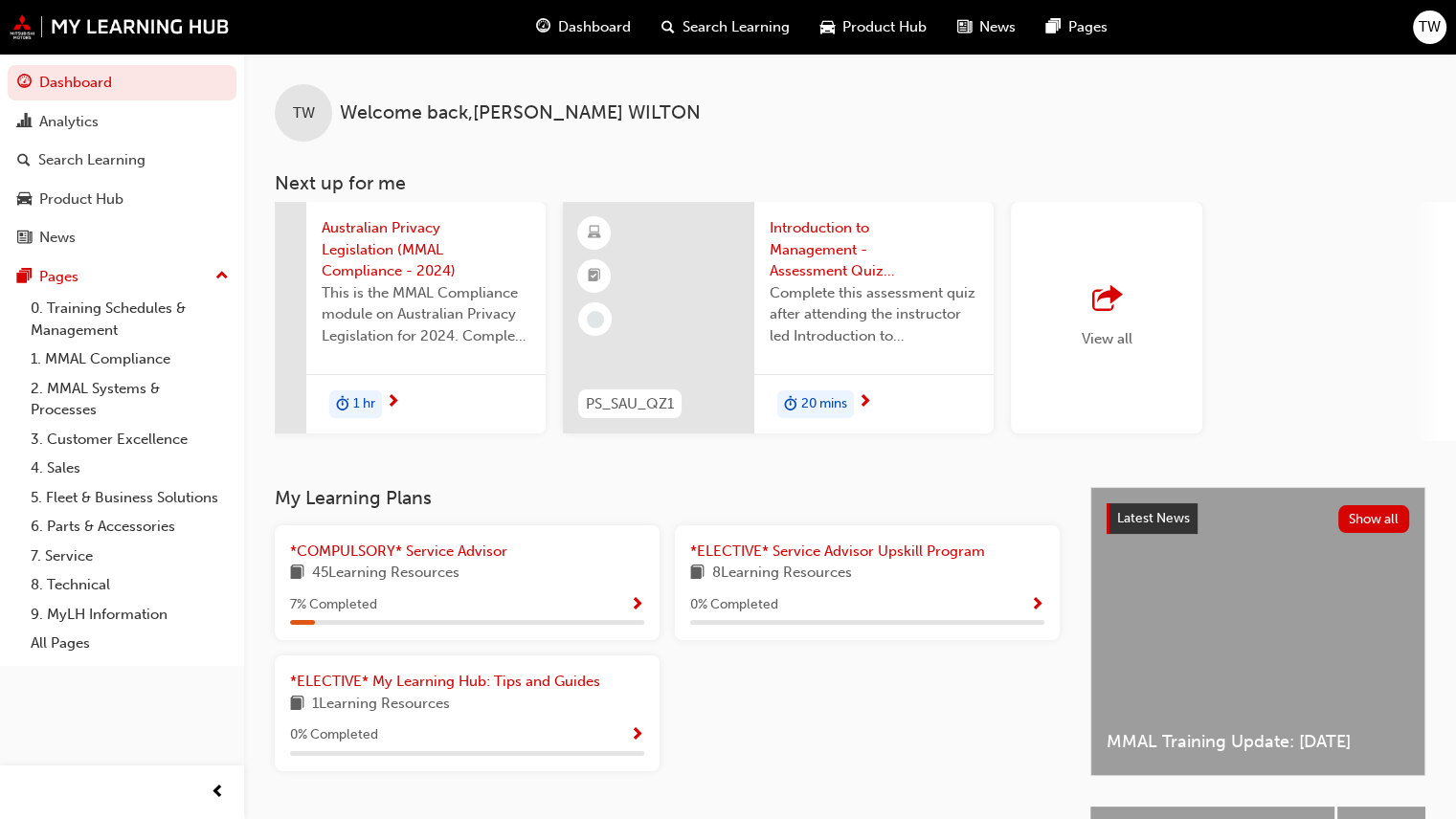 click on "View all" at bounding box center (1107, 318) 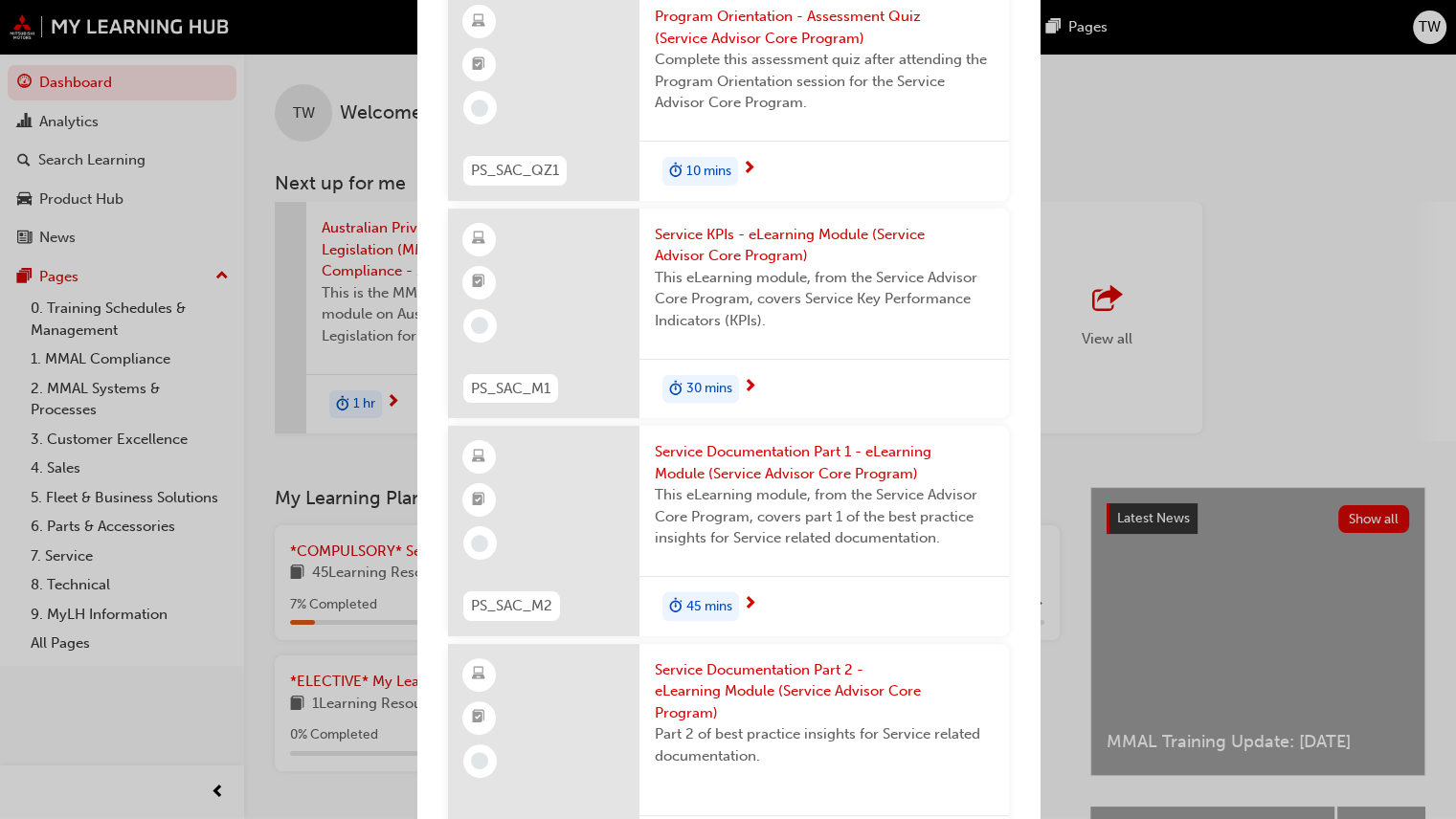 scroll, scrollTop: 7559, scrollLeft: 0, axis: vertical 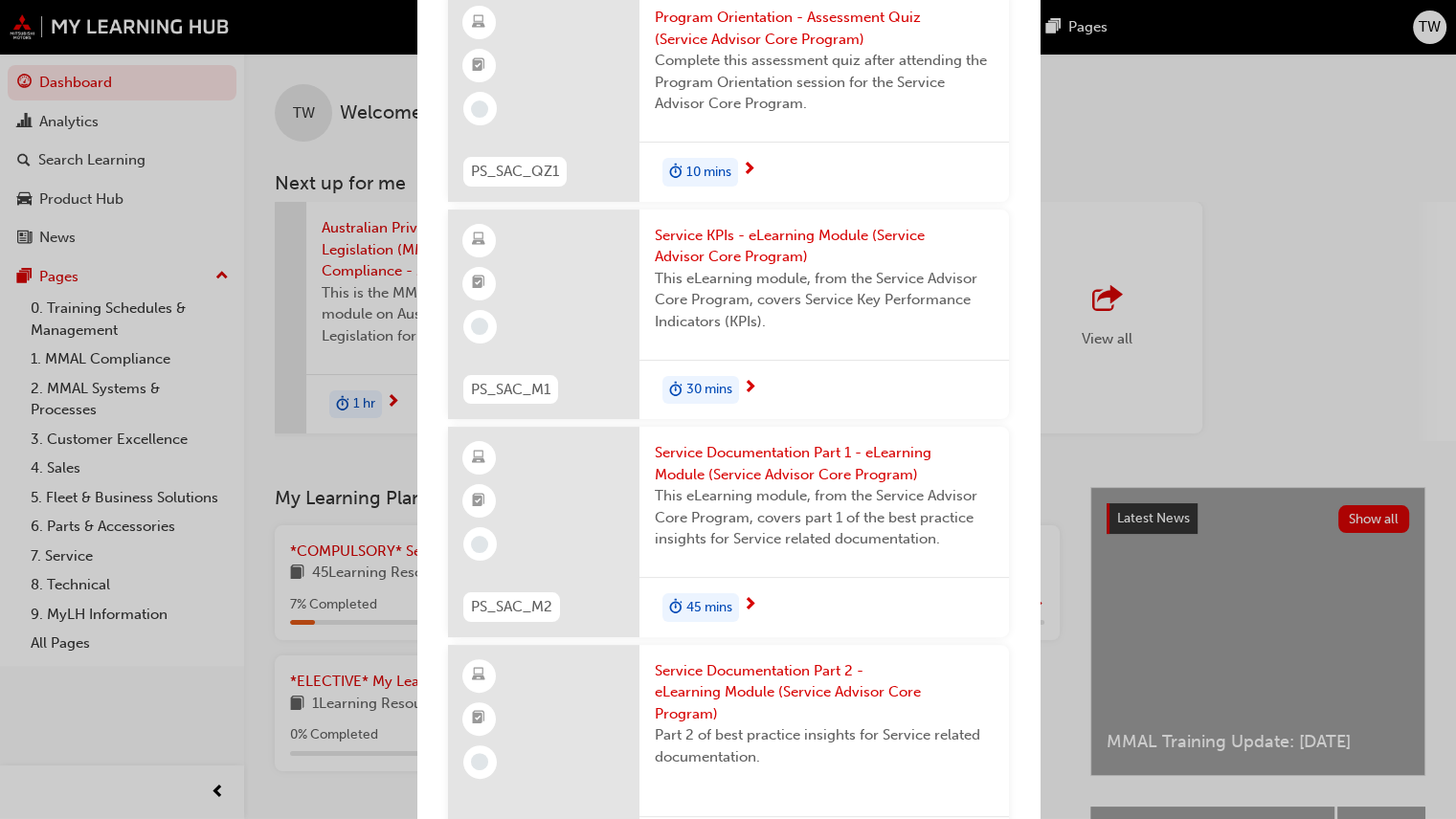 click on "Service KPIs - eLearning Module (Service Advisor Core Program)" at bounding box center [824, 246] 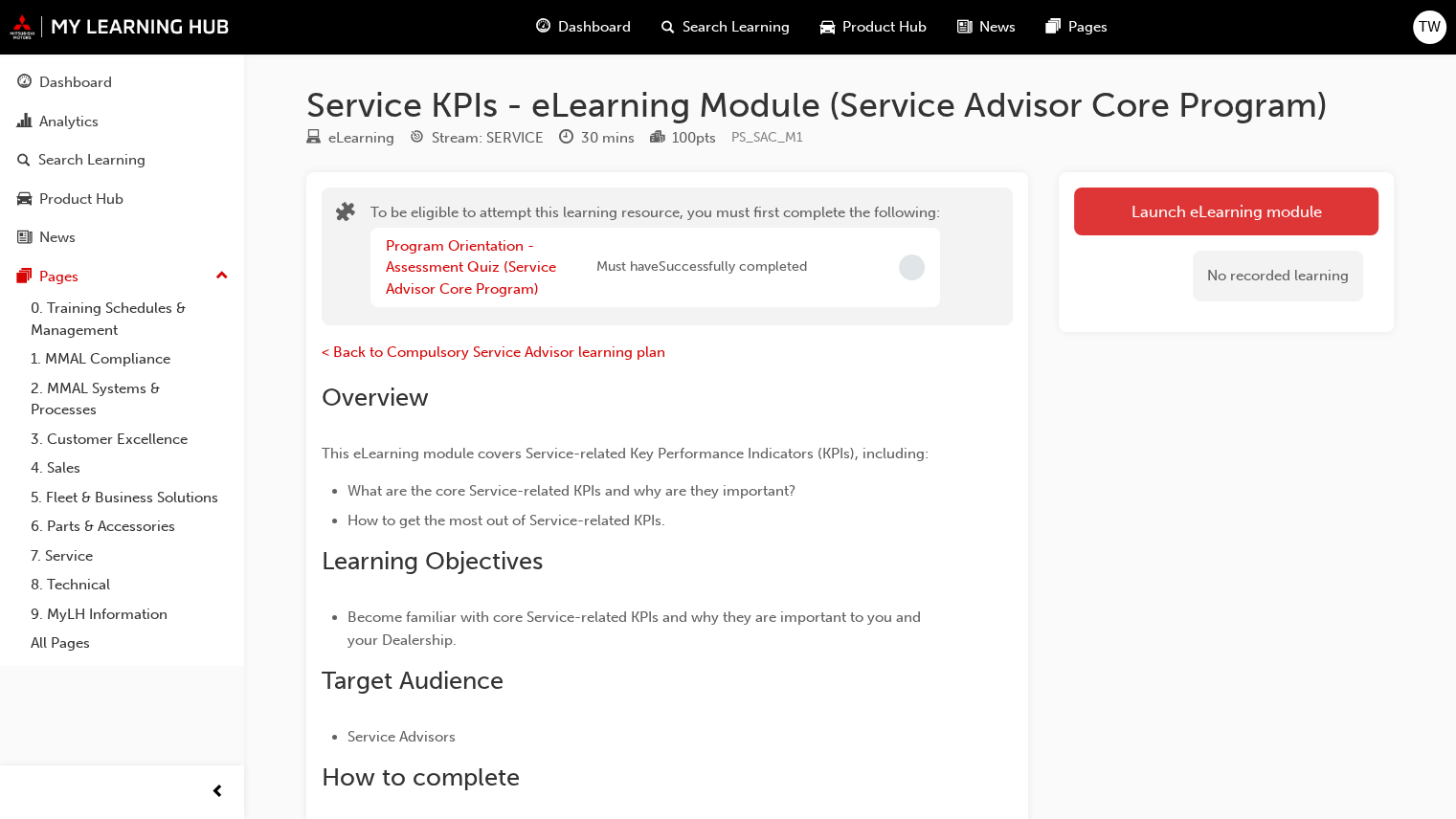 click on "Launch eLearning module" at bounding box center (1226, 211) 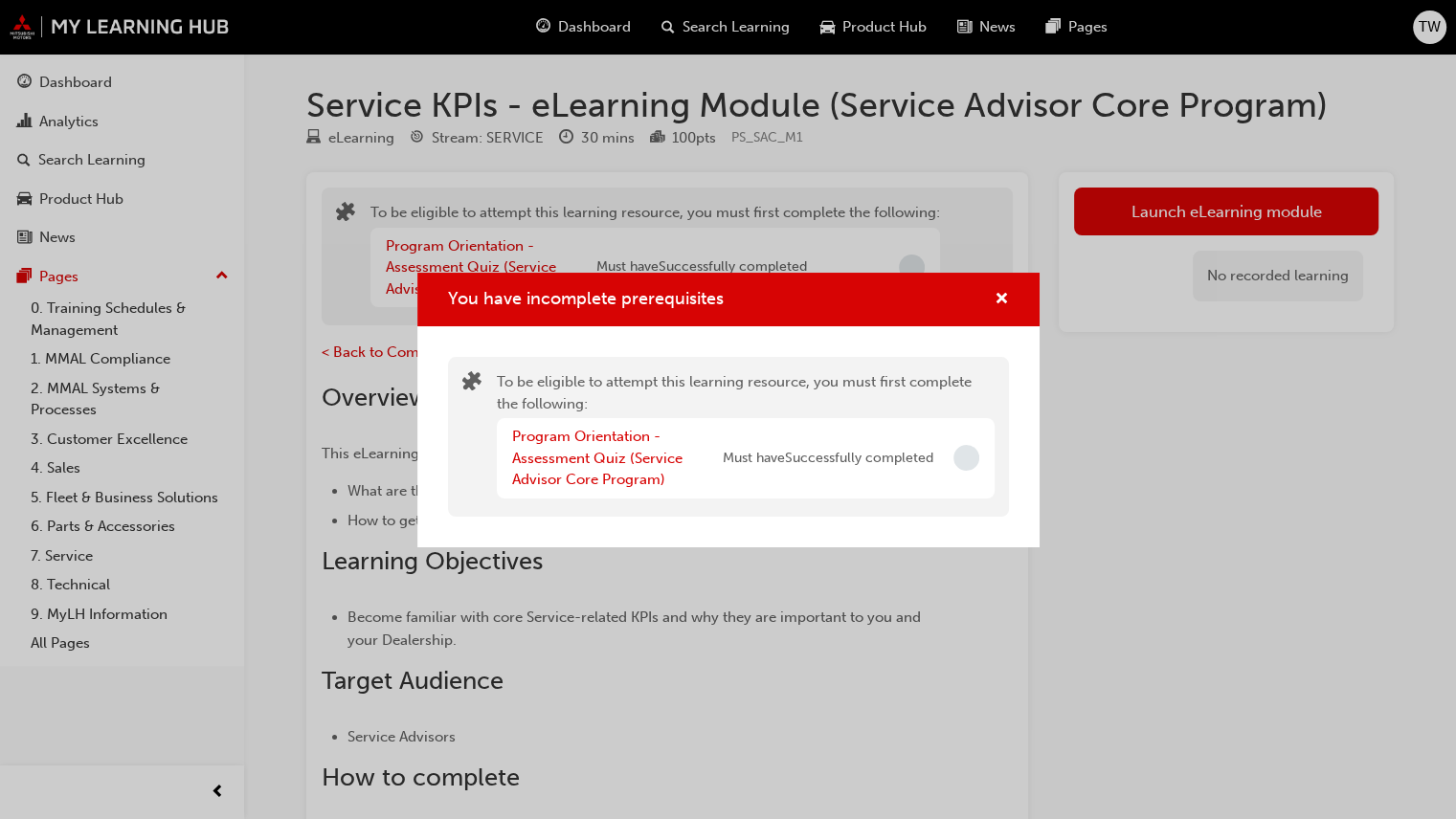 click at bounding box center (966, 457) 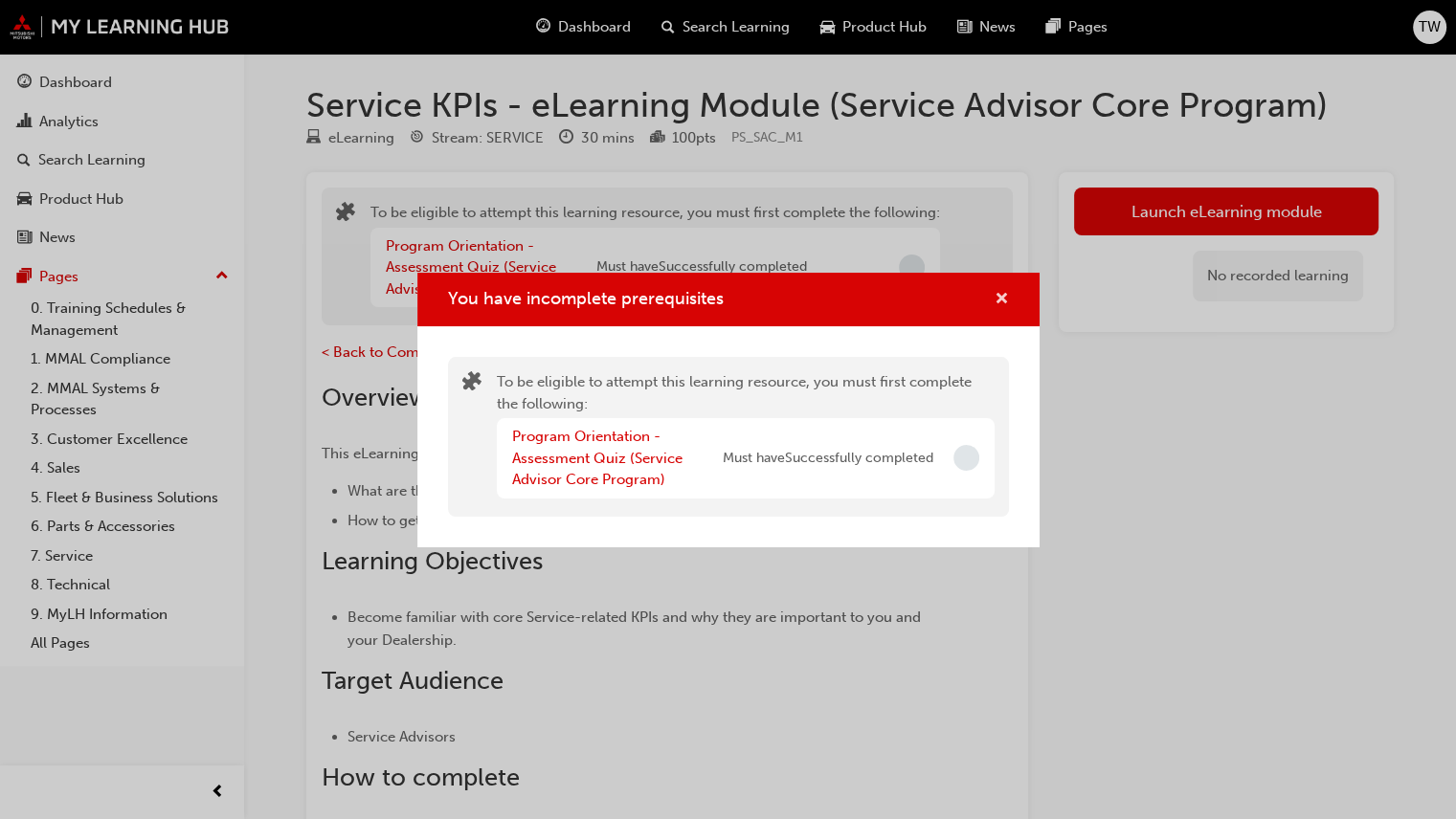 click at bounding box center [1001, 300] 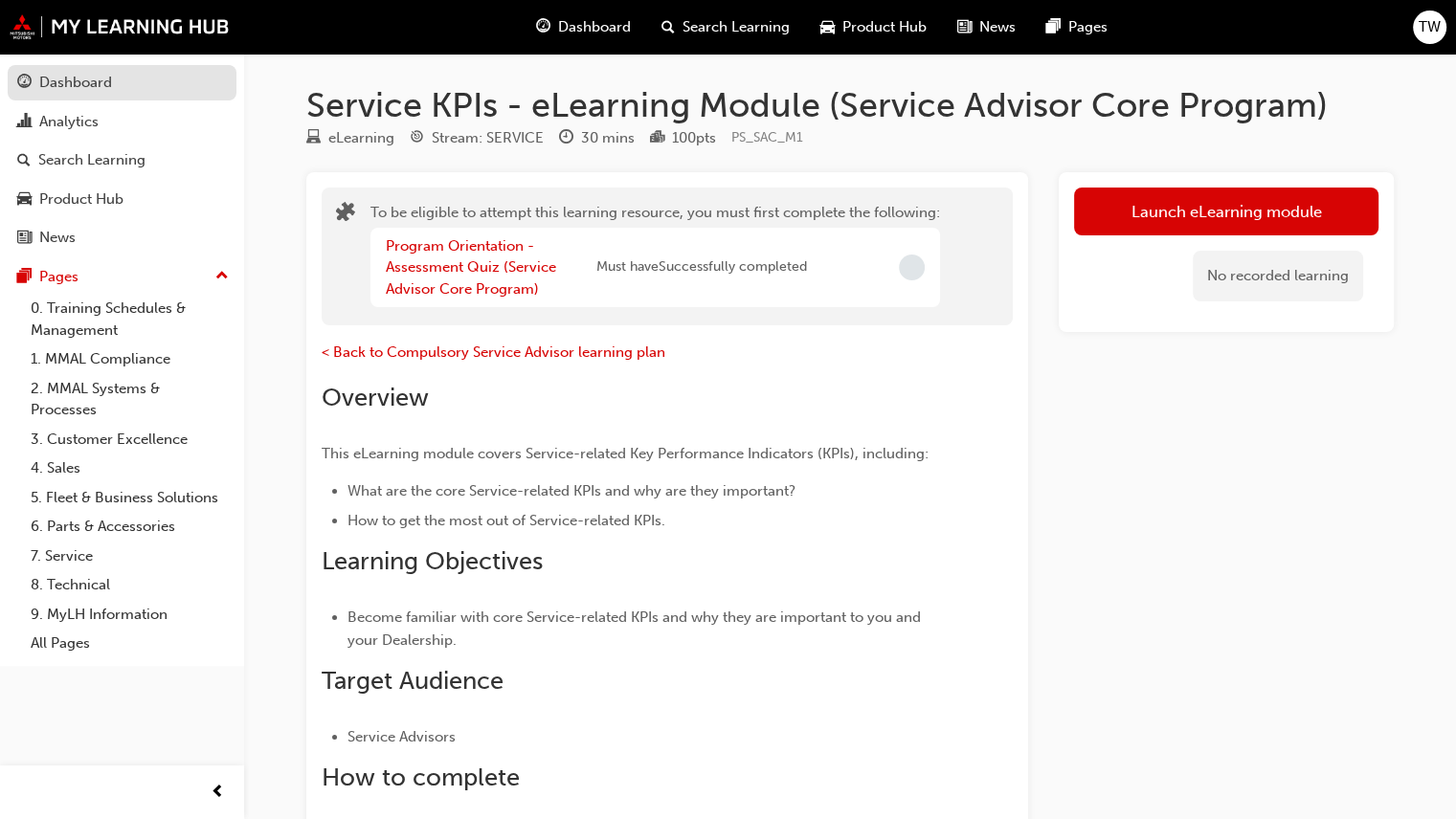 click on "Dashboard" at bounding box center [76, 82] 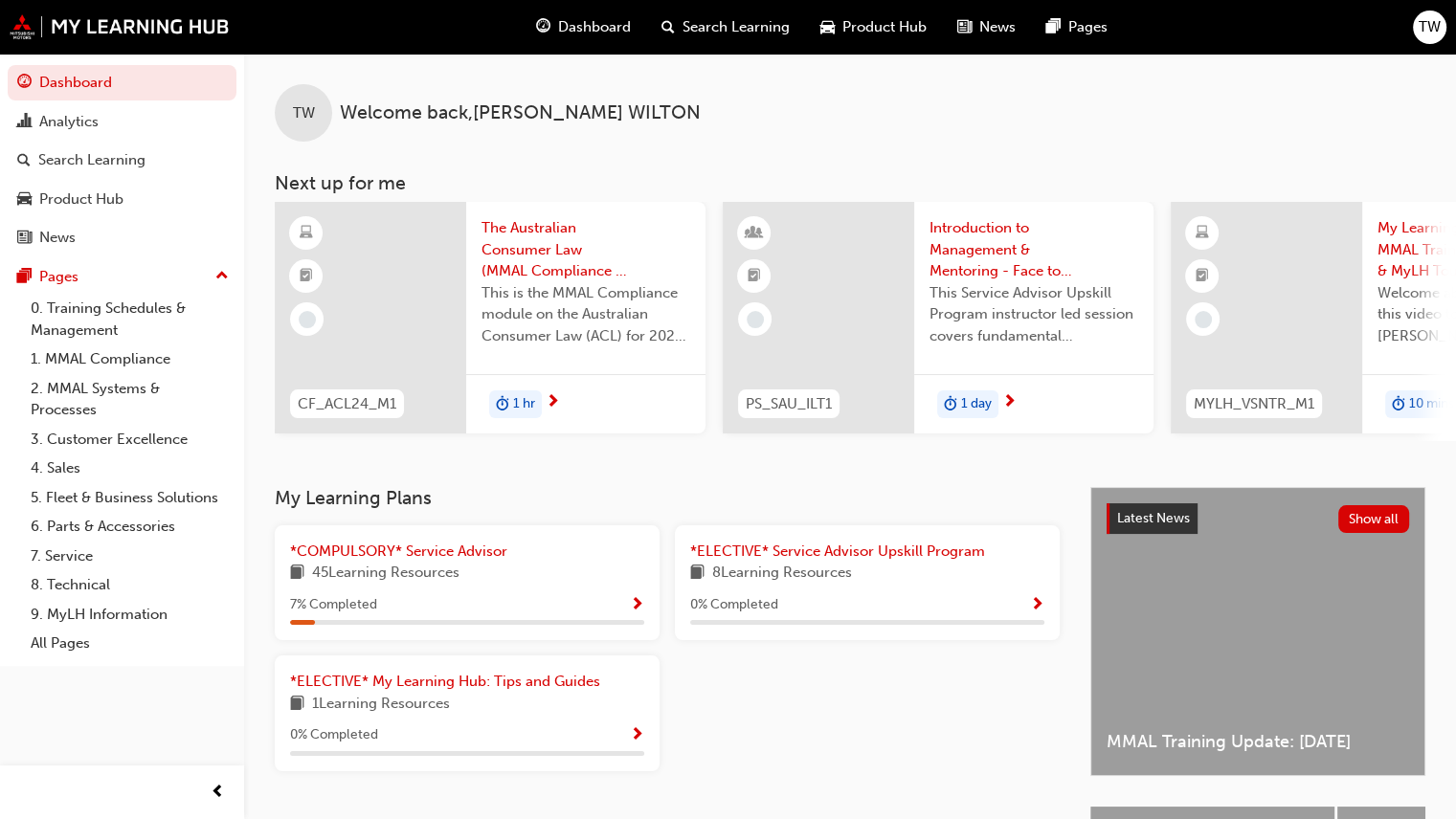 scroll, scrollTop: 0, scrollLeft: 1504, axis: horizontal 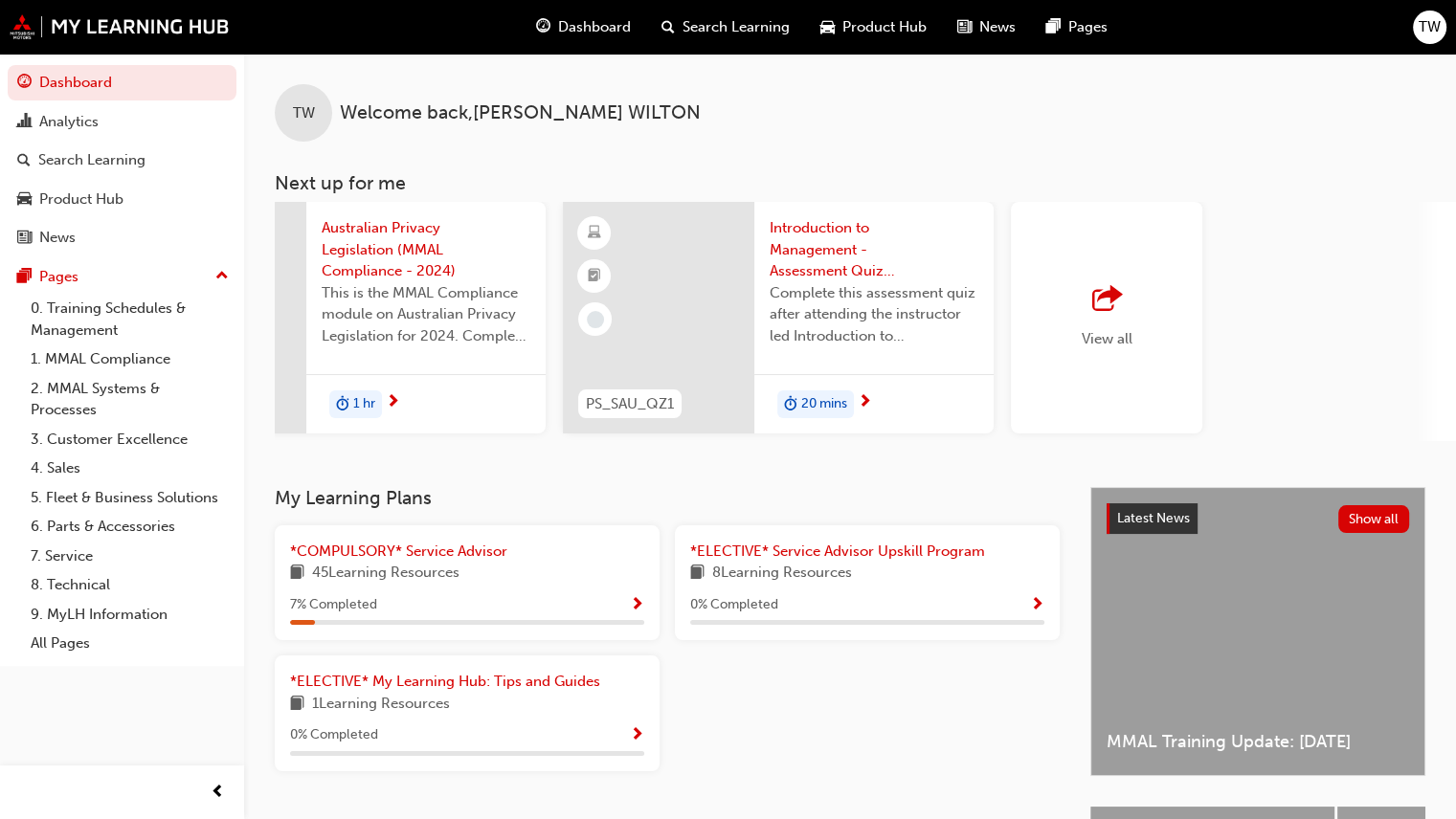 click on "View all" at bounding box center (1107, 318) 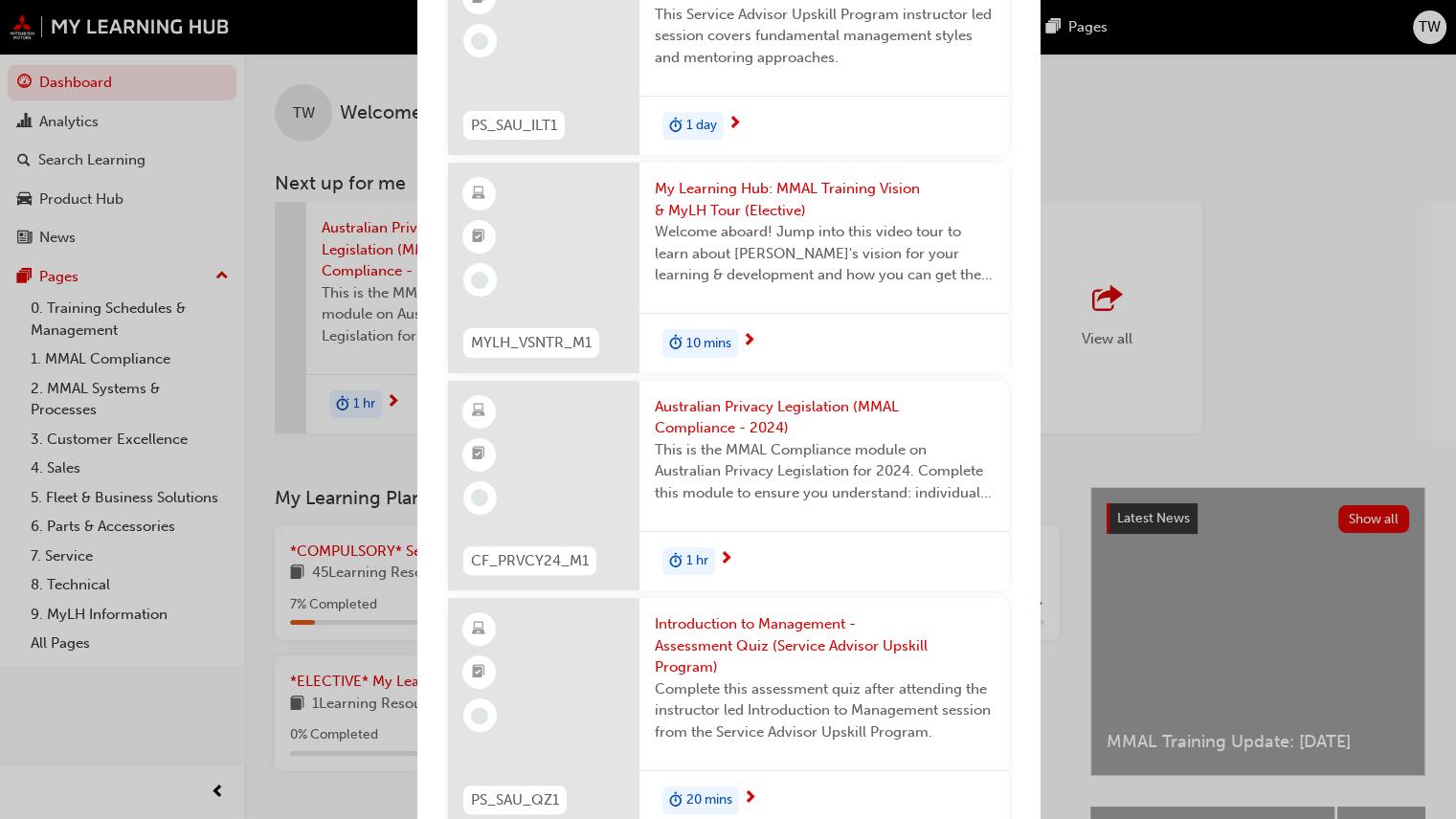 scroll, scrollTop: 383, scrollLeft: 0, axis: vertical 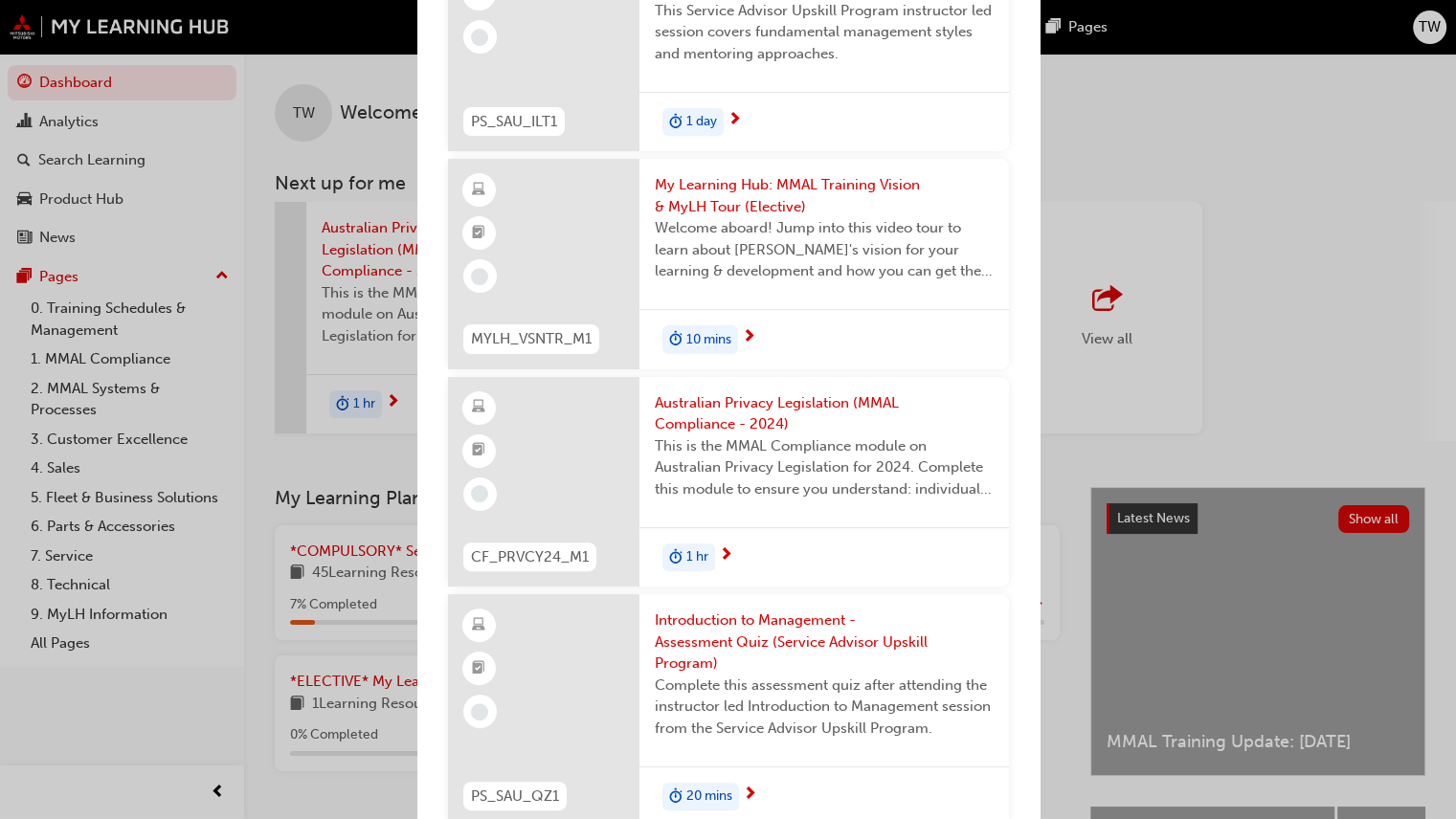 click on "My Learning Hub: MMAL Training Vision & MyLH Tour (Elective)" at bounding box center [824, 195] 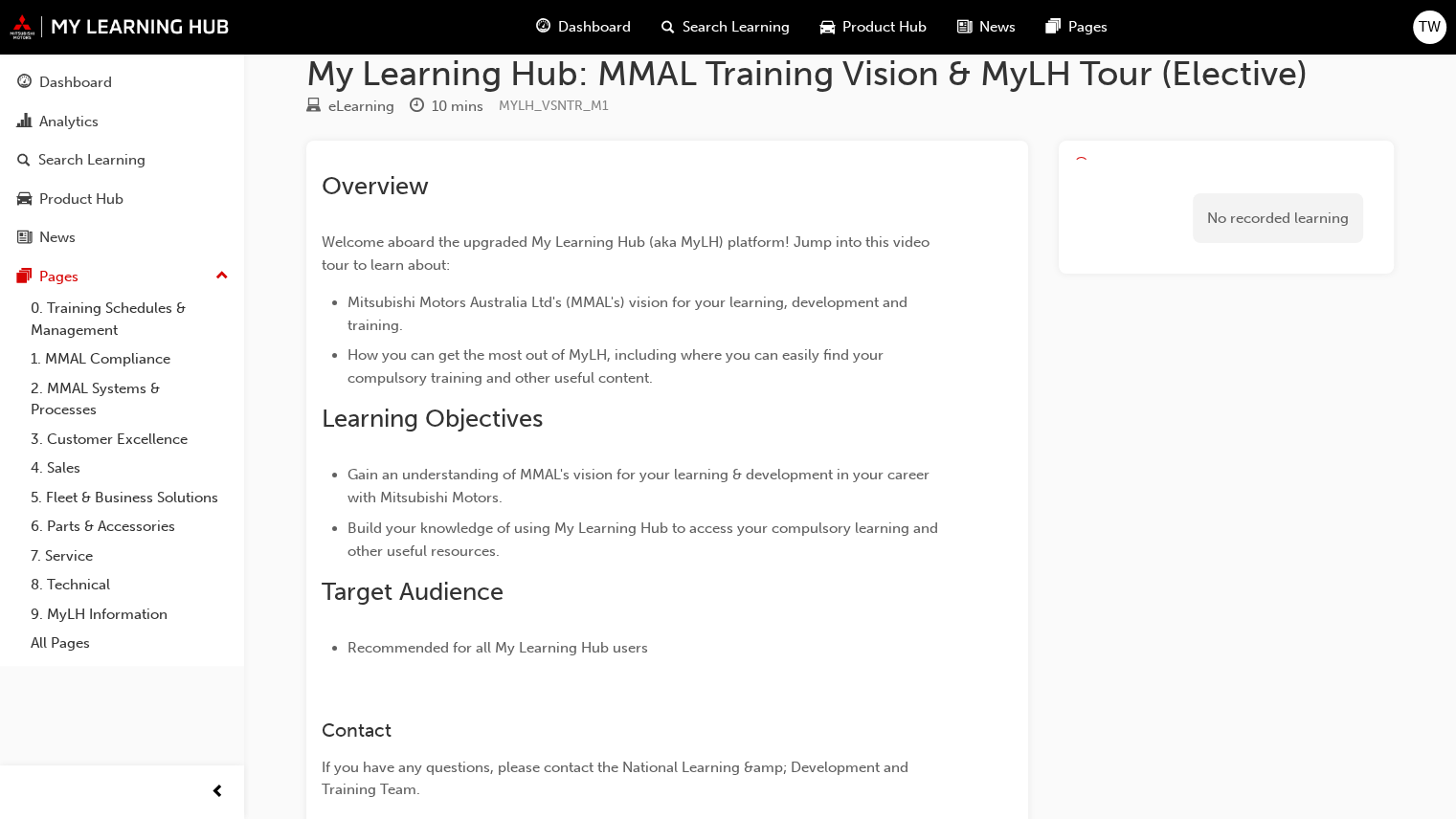 scroll, scrollTop: 0, scrollLeft: 0, axis: both 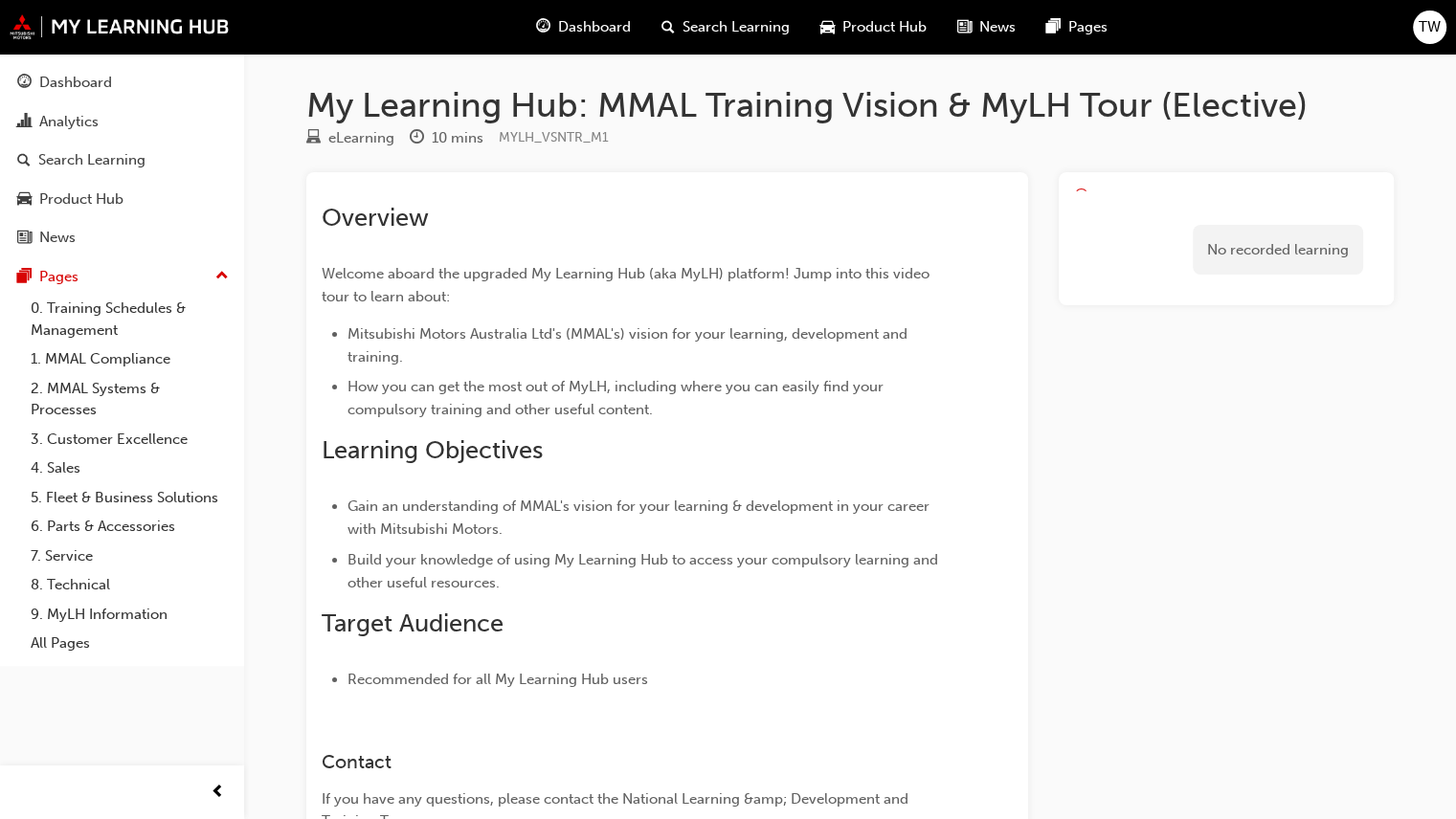 click on "No recorded learning" at bounding box center [1226, 537] 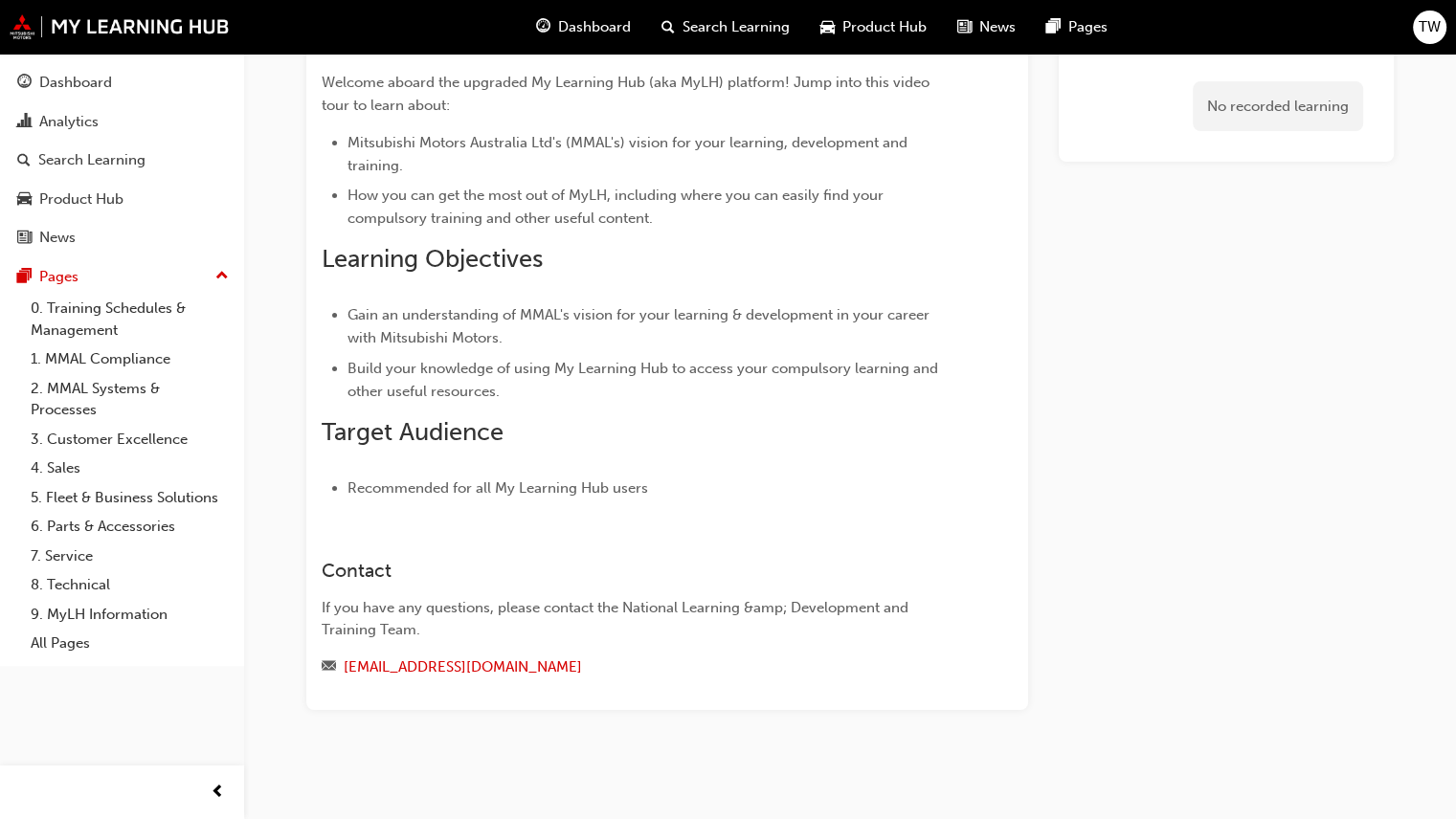 scroll, scrollTop: 0, scrollLeft: 0, axis: both 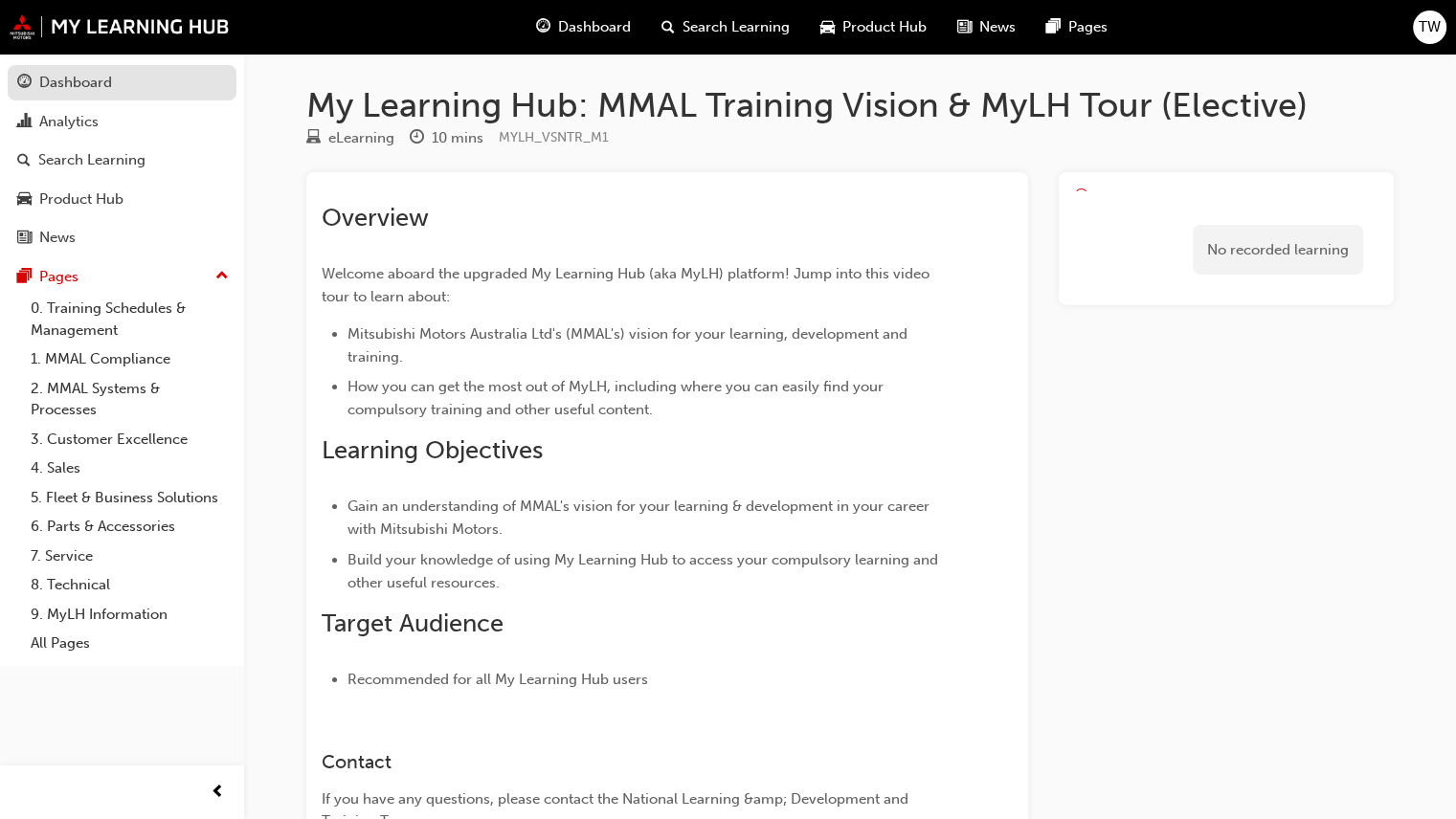 click on "Dashboard" at bounding box center (76, 82) 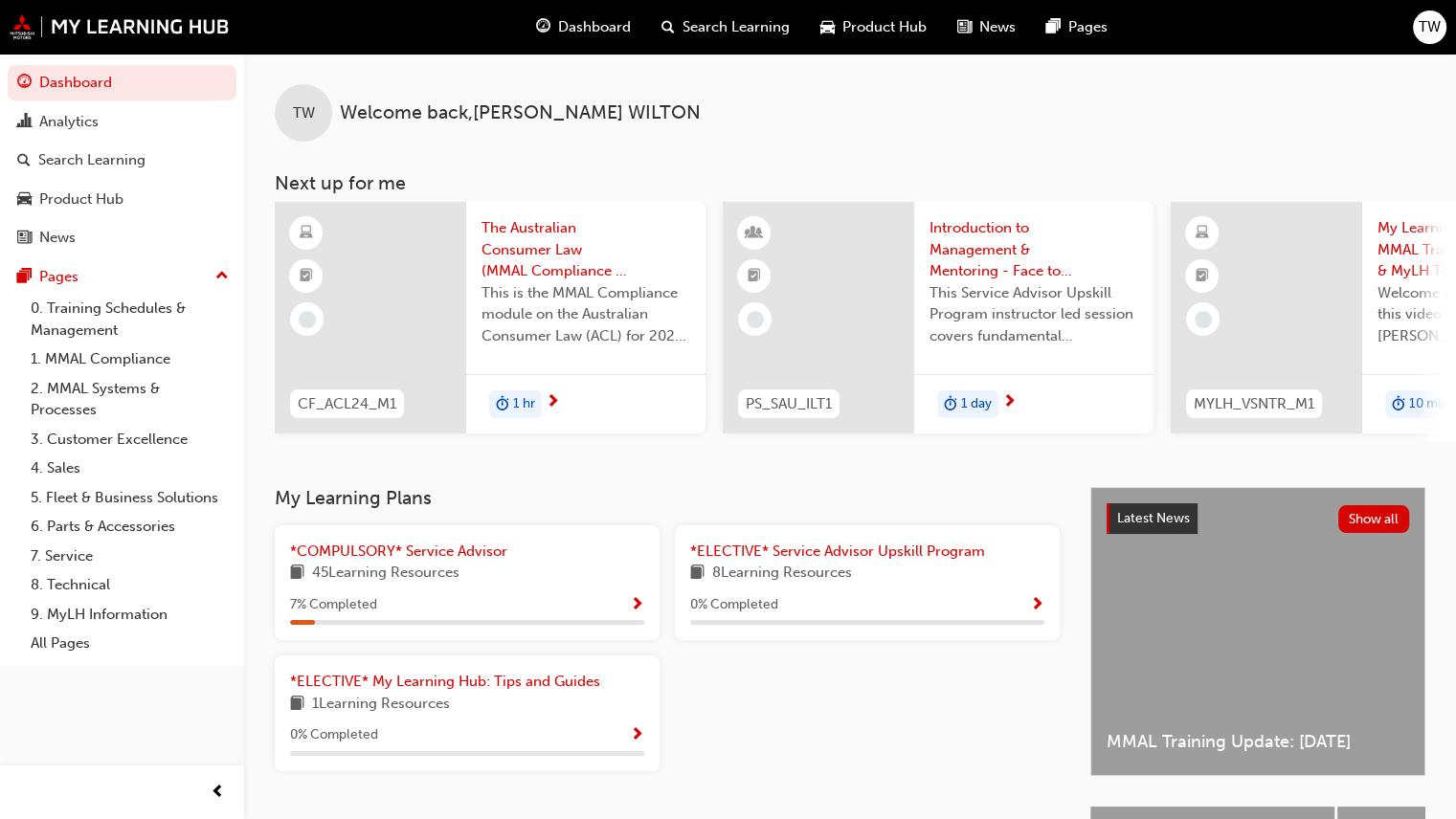 scroll, scrollTop: 0, scrollLeft: 1504, axis: horizontal 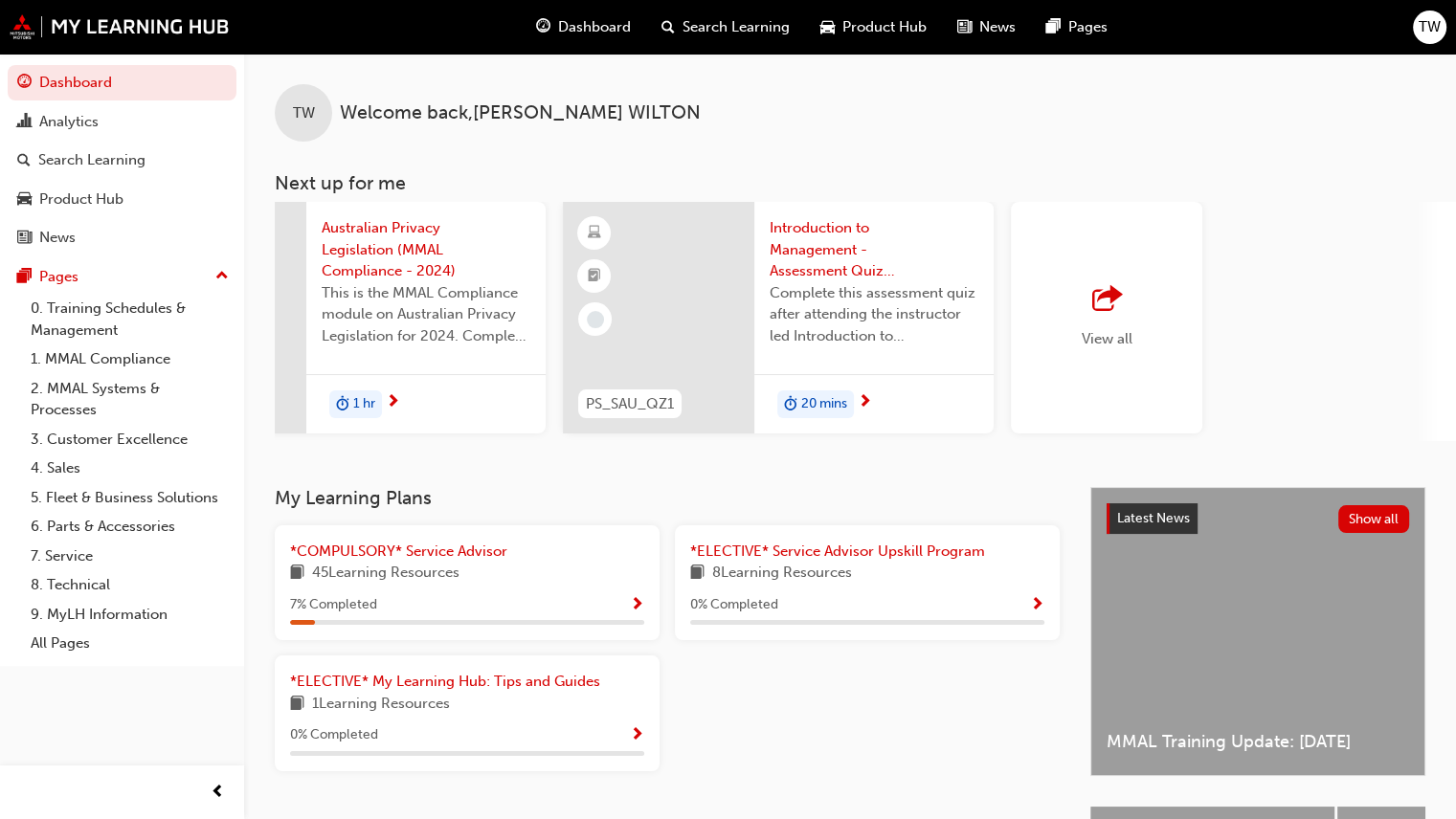 click at bounding box center [1107, 299] 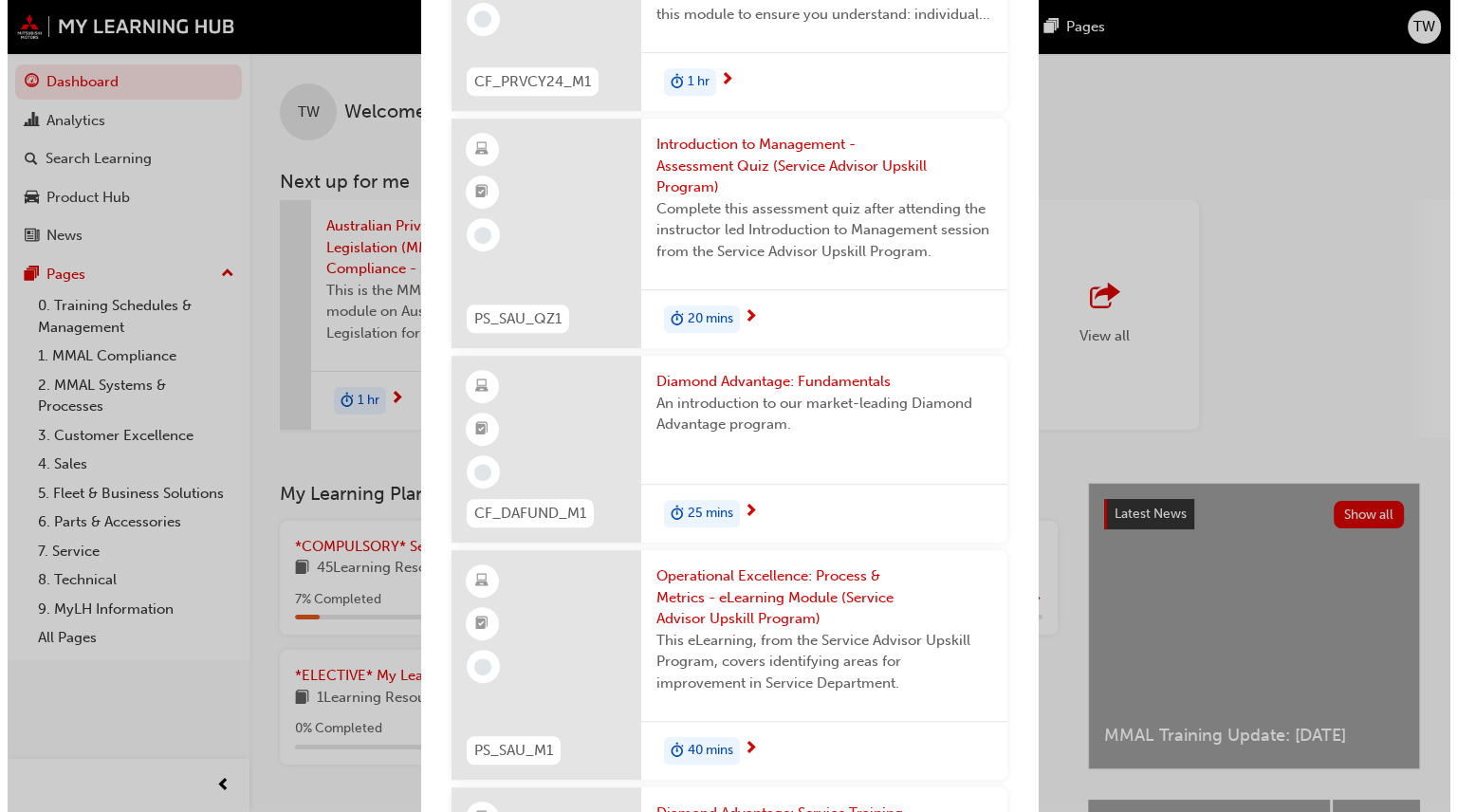 scroll, scrollTop: 854, scrollLeft: 0, axis: vertical 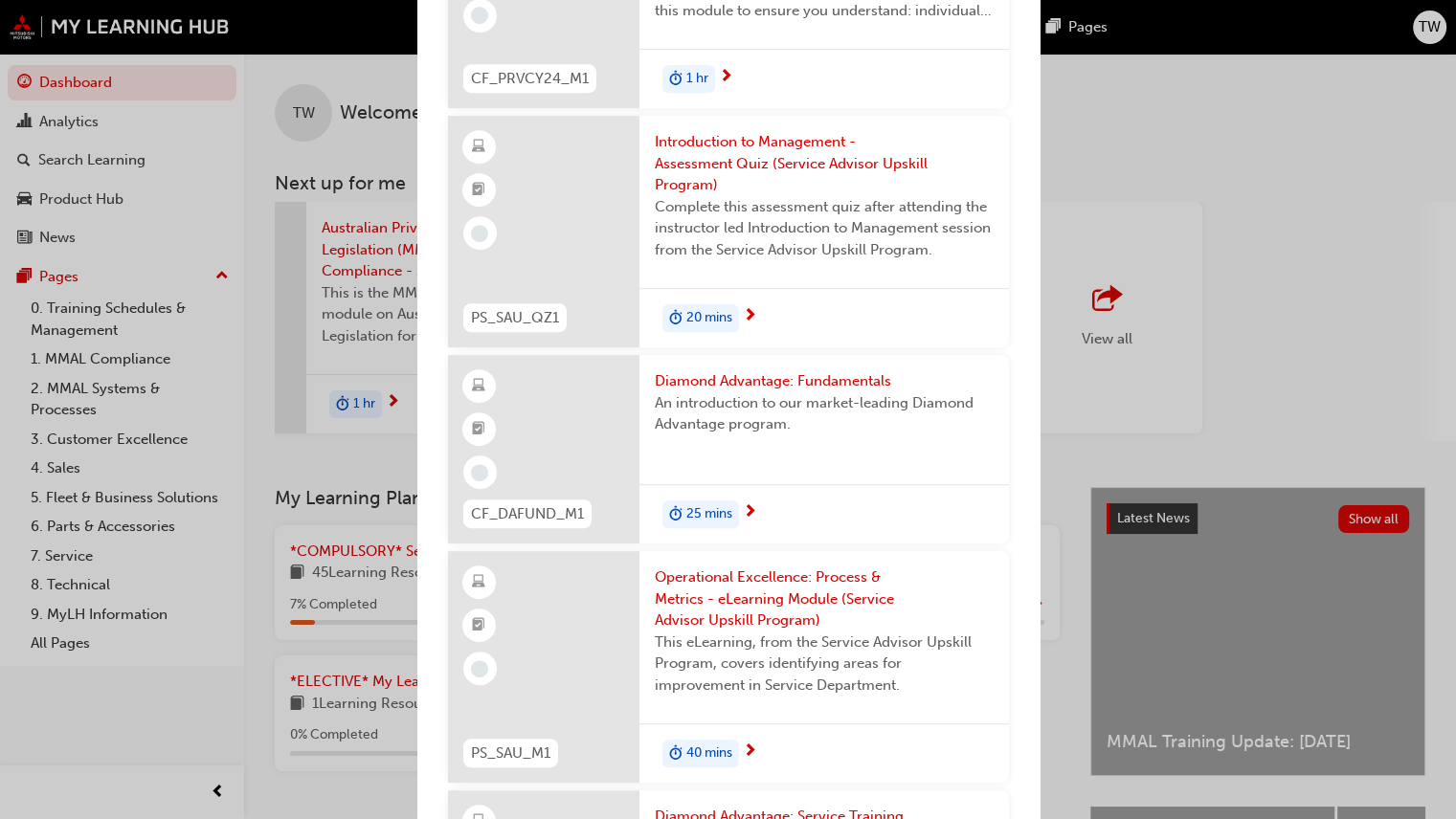click on "Diamond Advantage: Fundamentals" at bounding box center [824, 381] 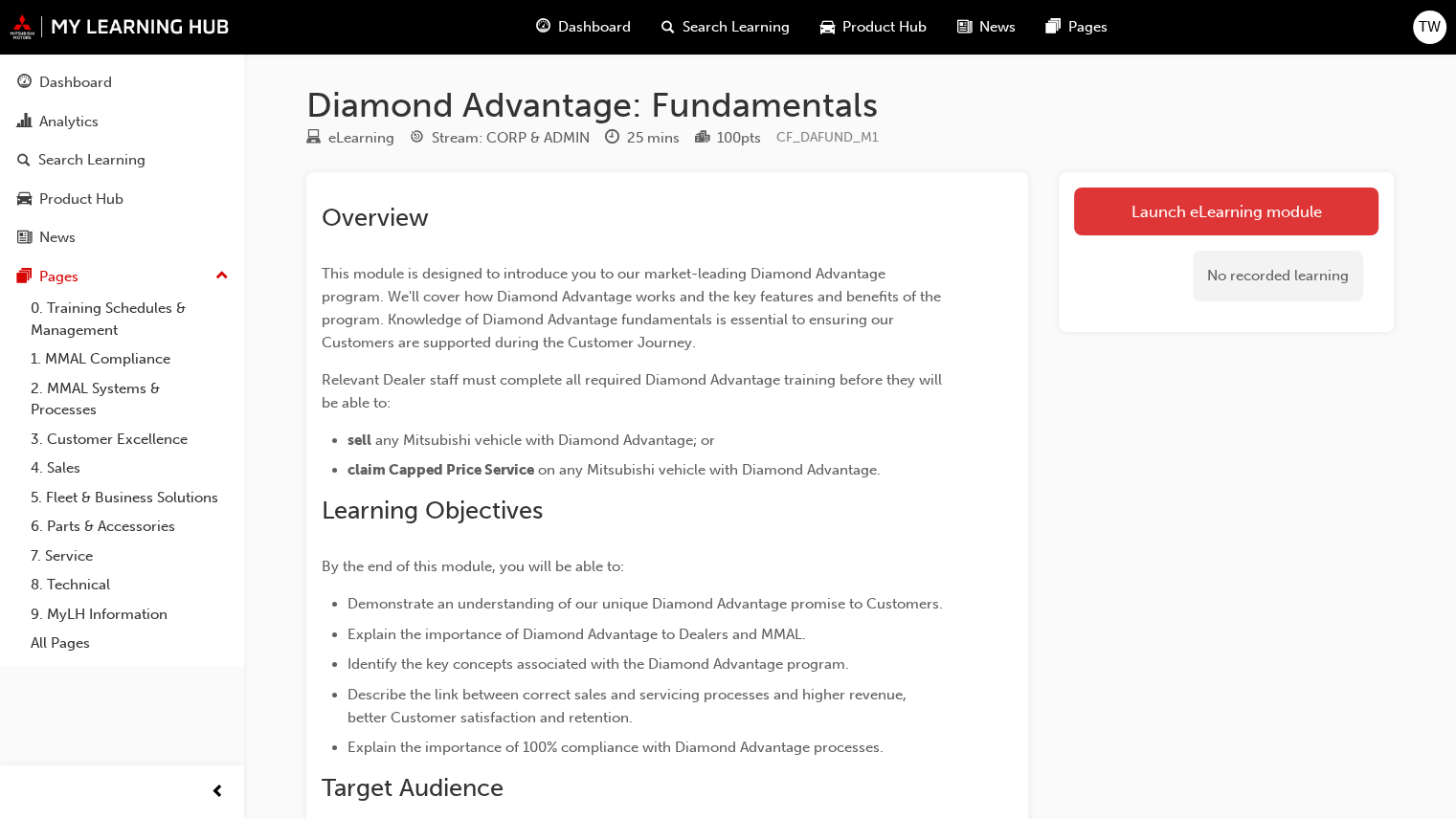 click on "Launch eLearning module" at bounding box center [1226, 211] 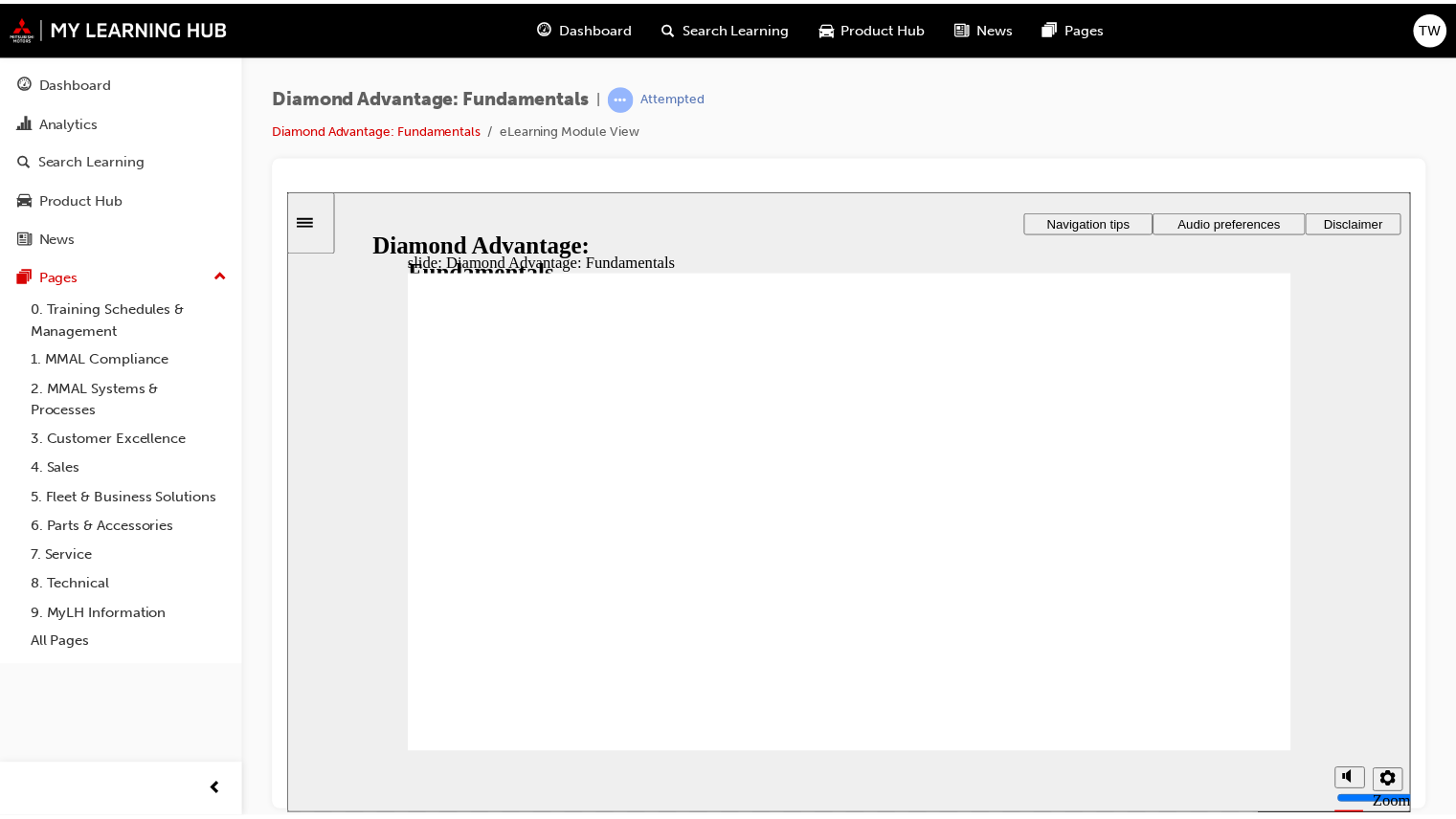 scroll, scrollTop: 0, scrollLeft: 0, axis: both 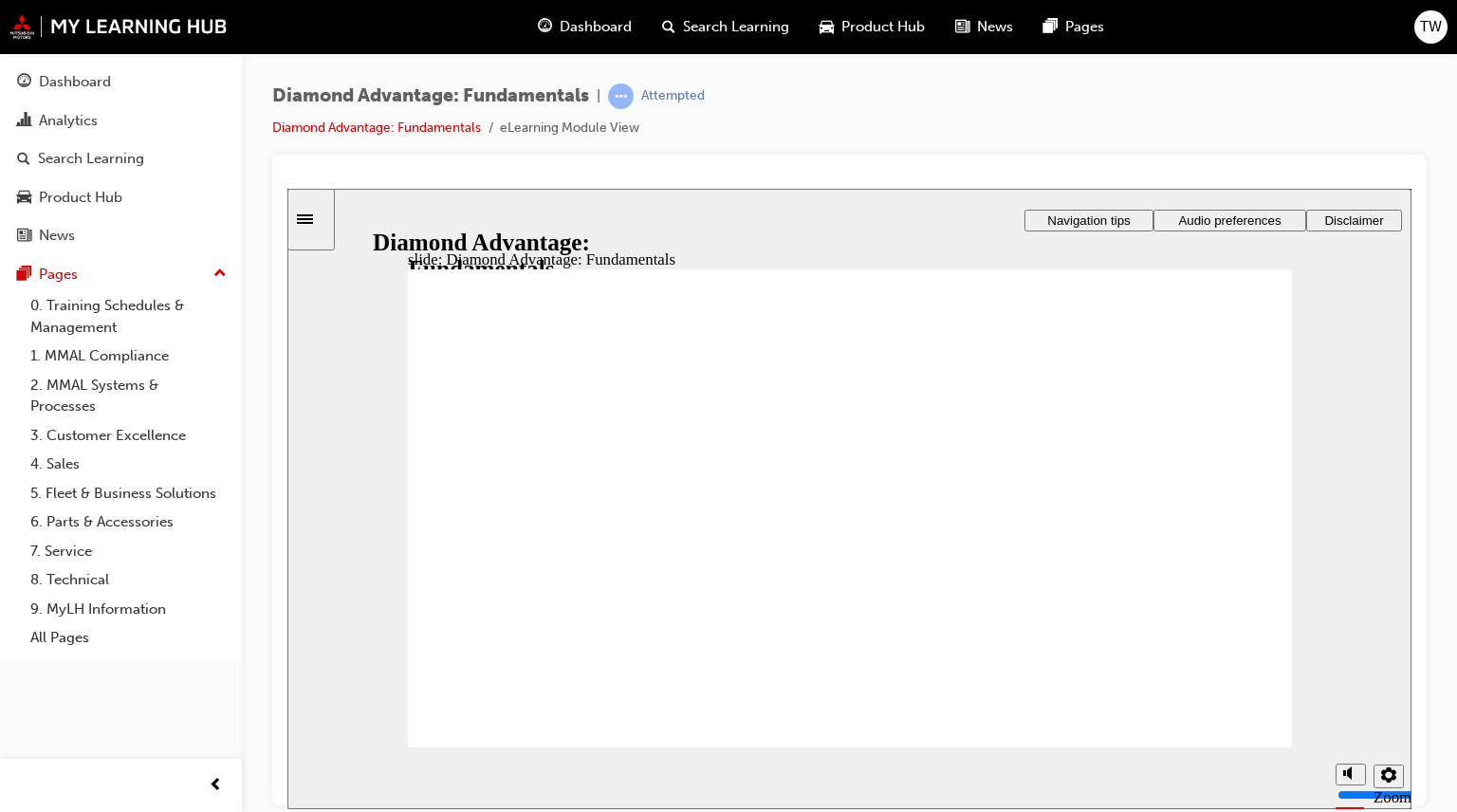 click 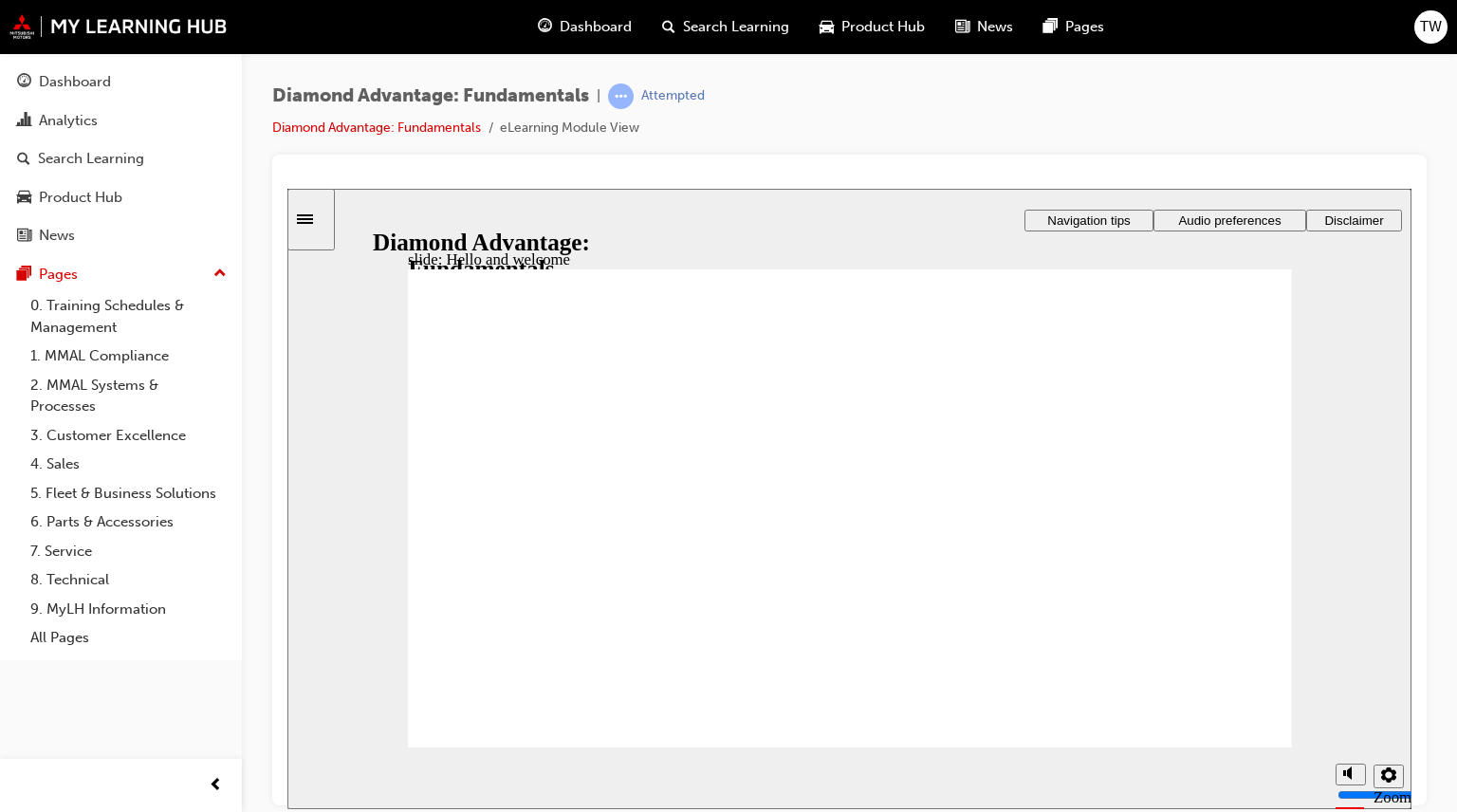 click 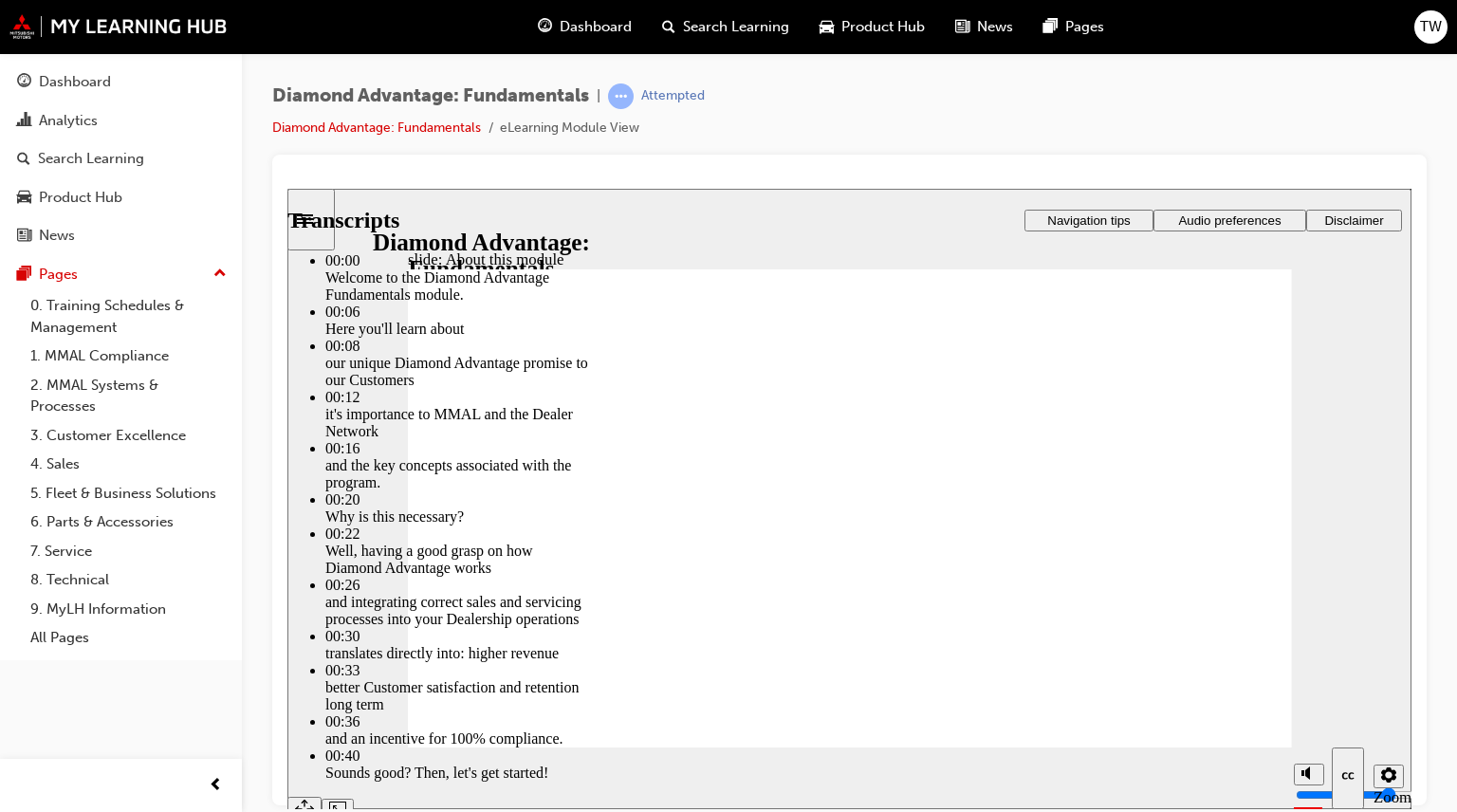 type on "45" 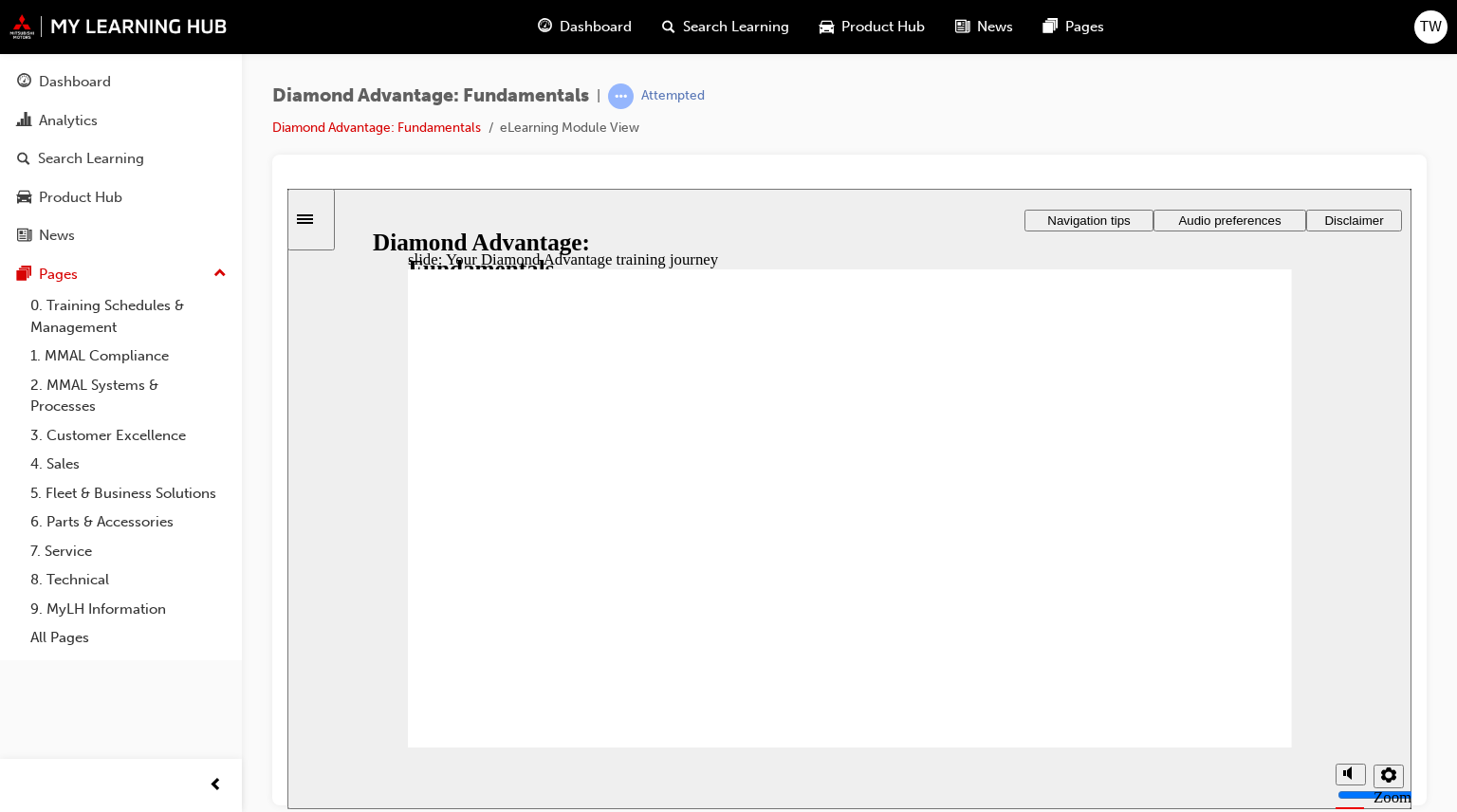 click 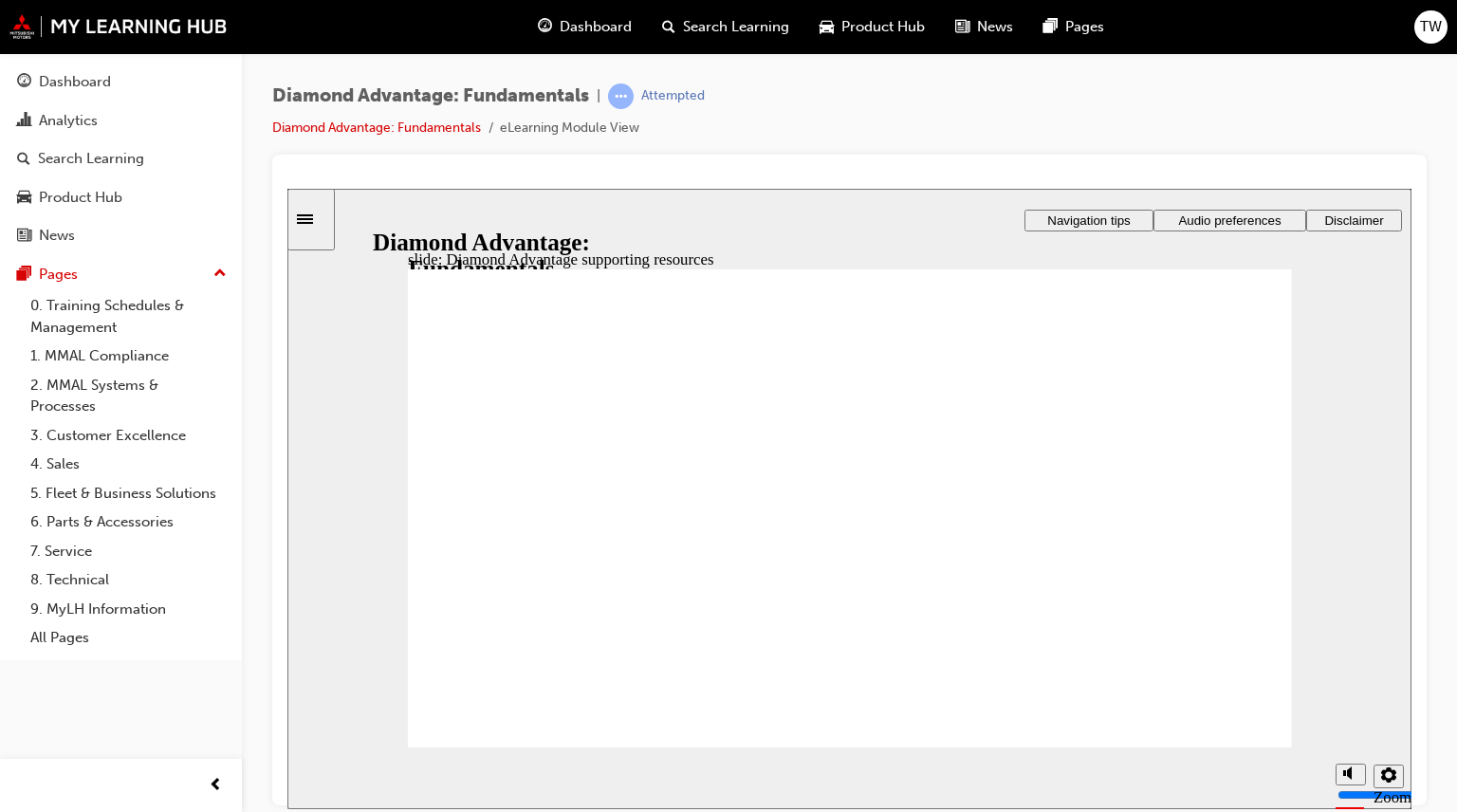 click 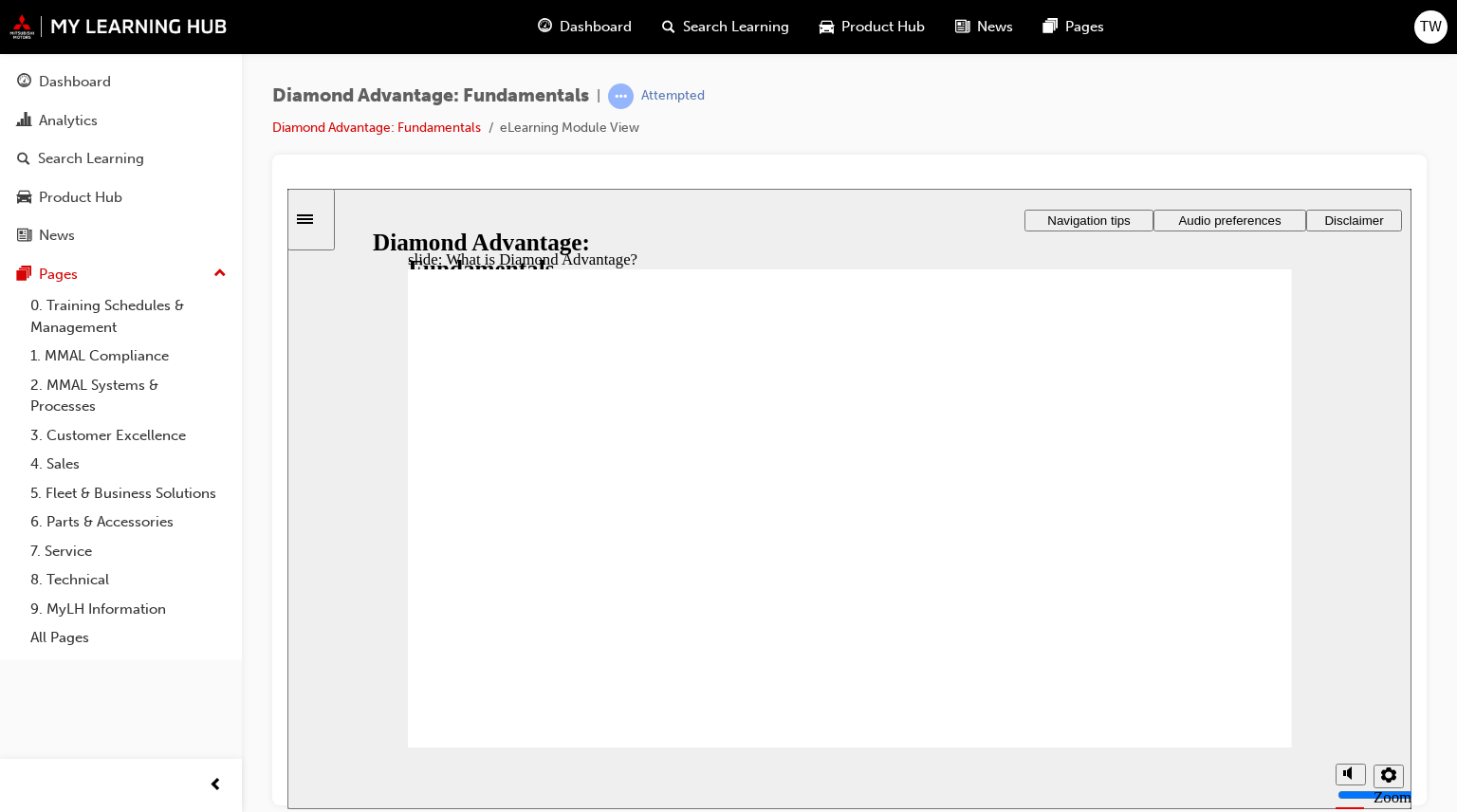 click 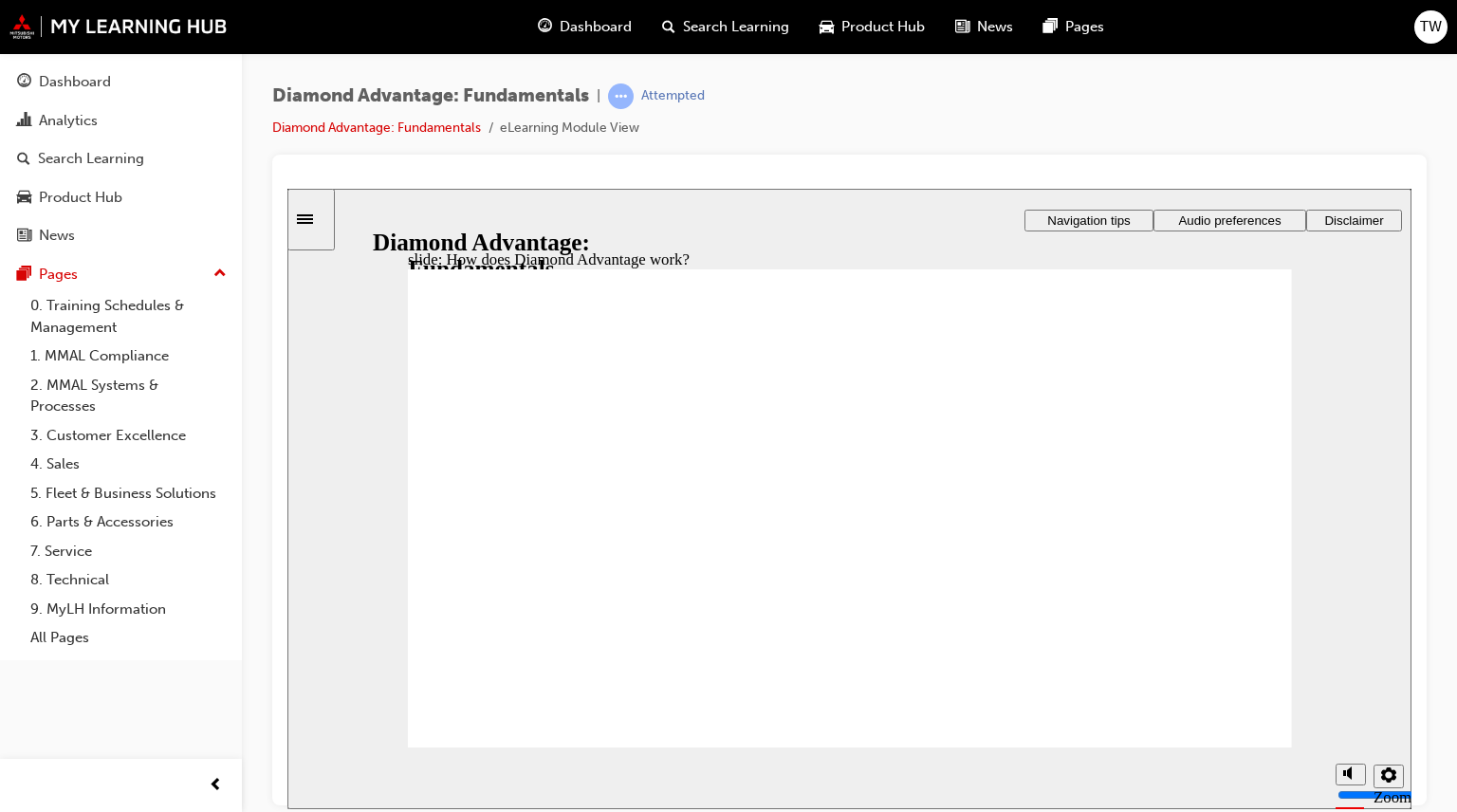 click 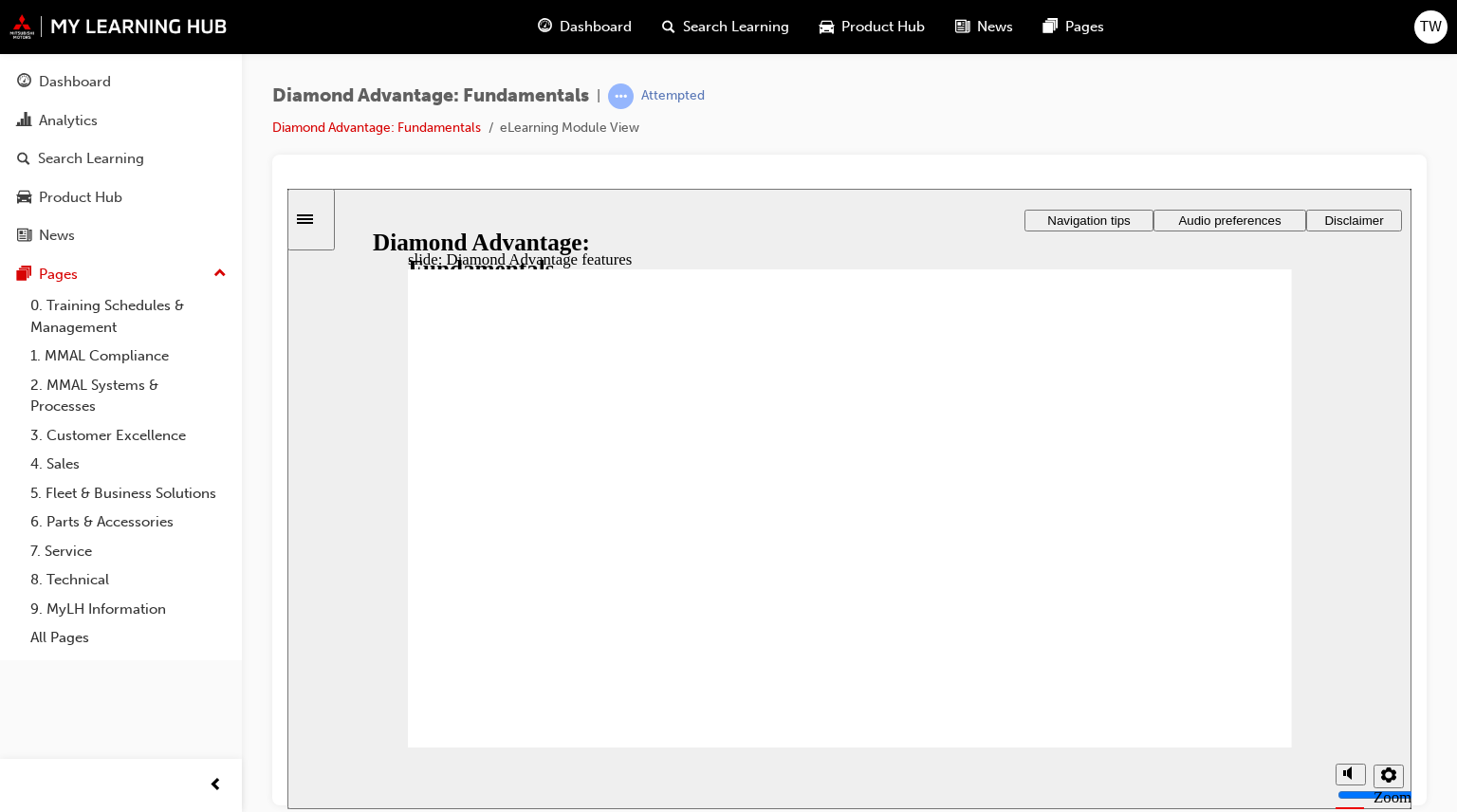 click 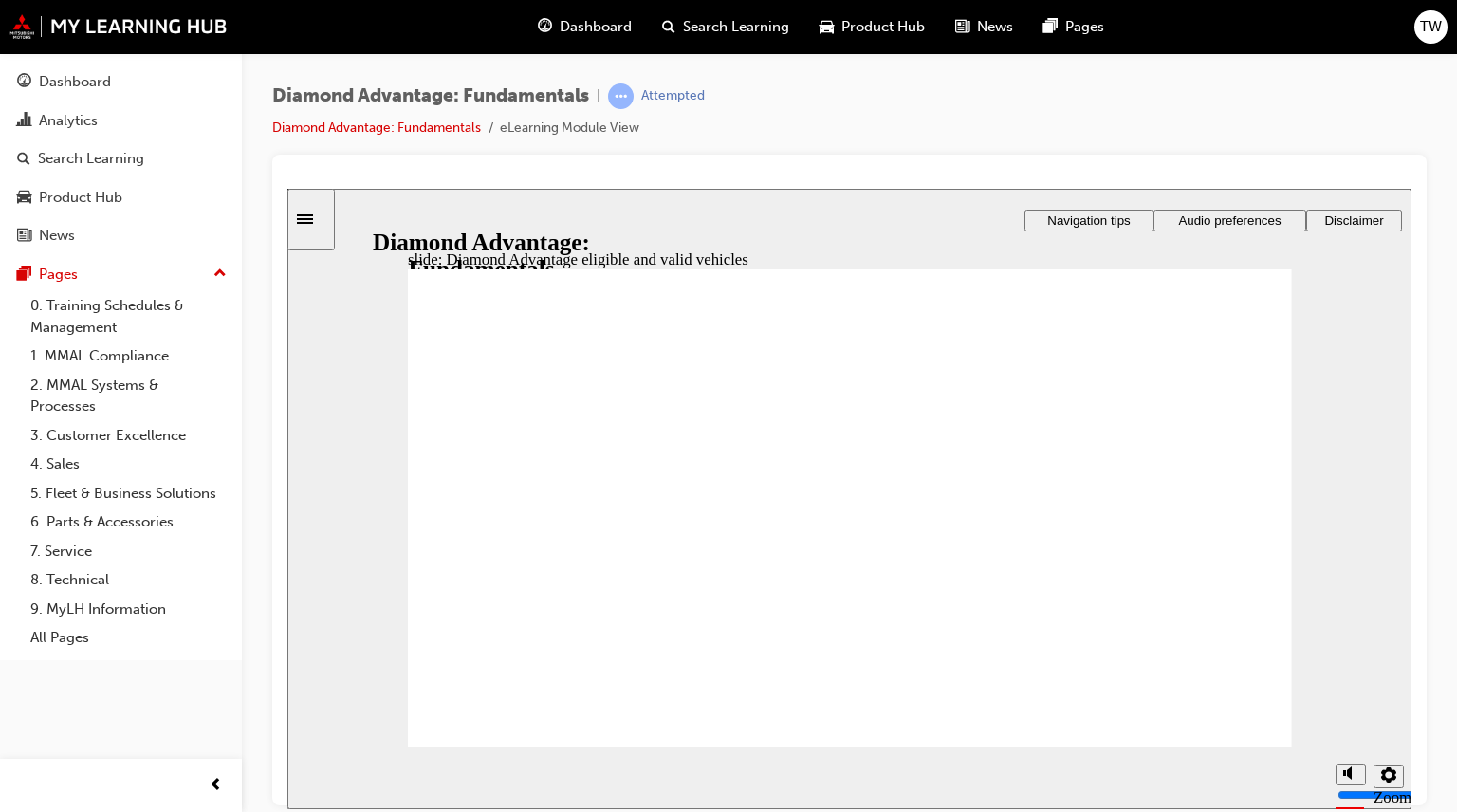 click 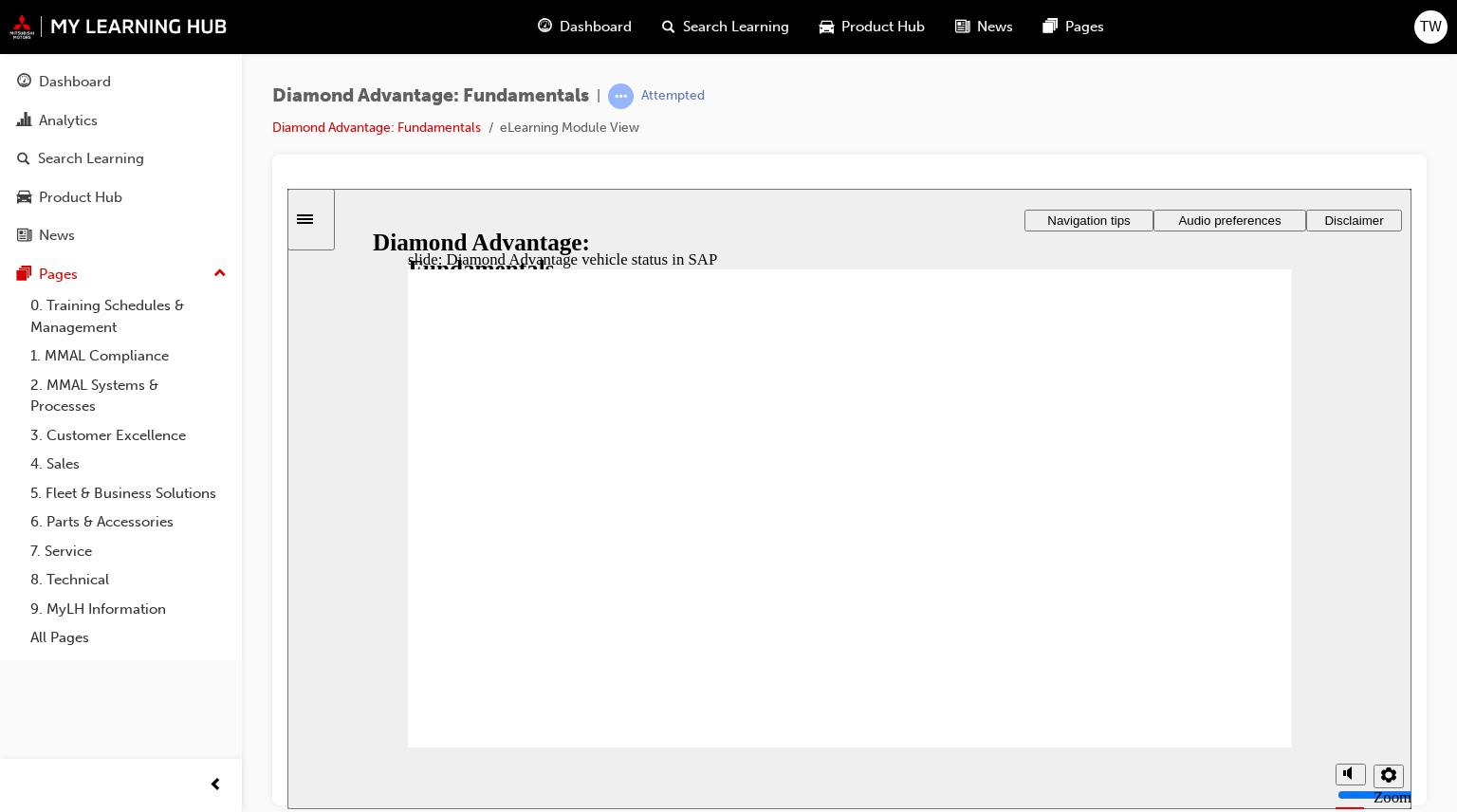 click 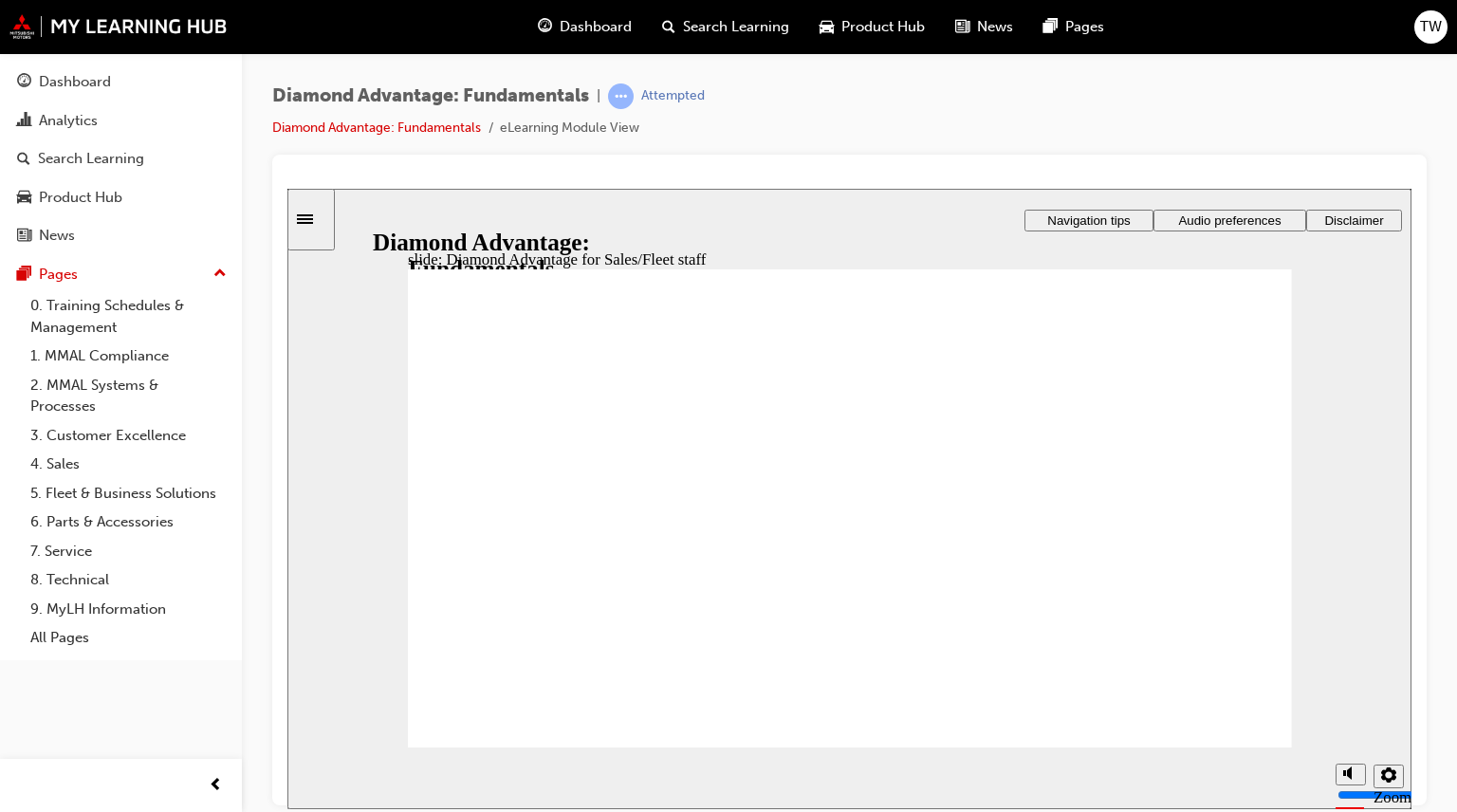 click 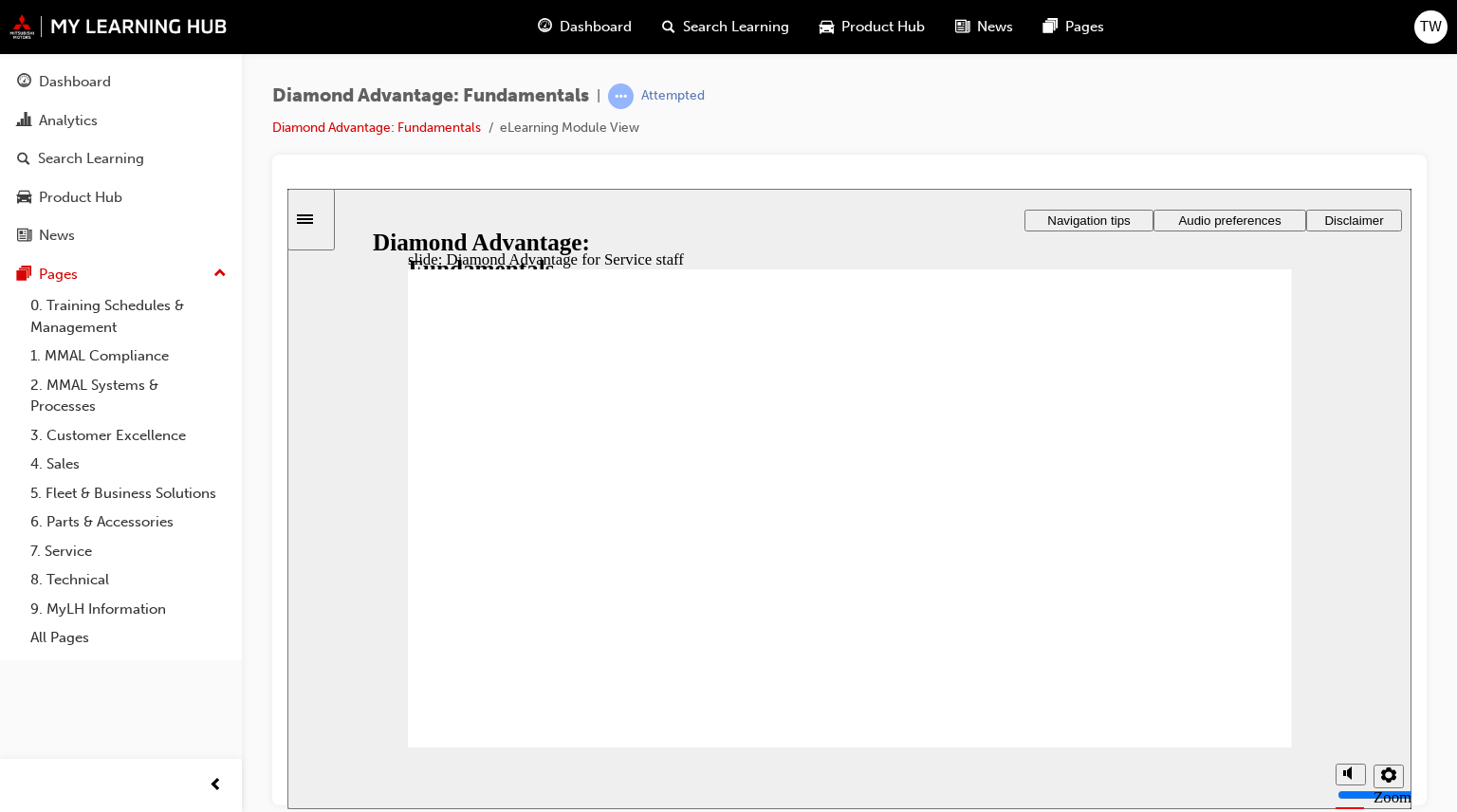click 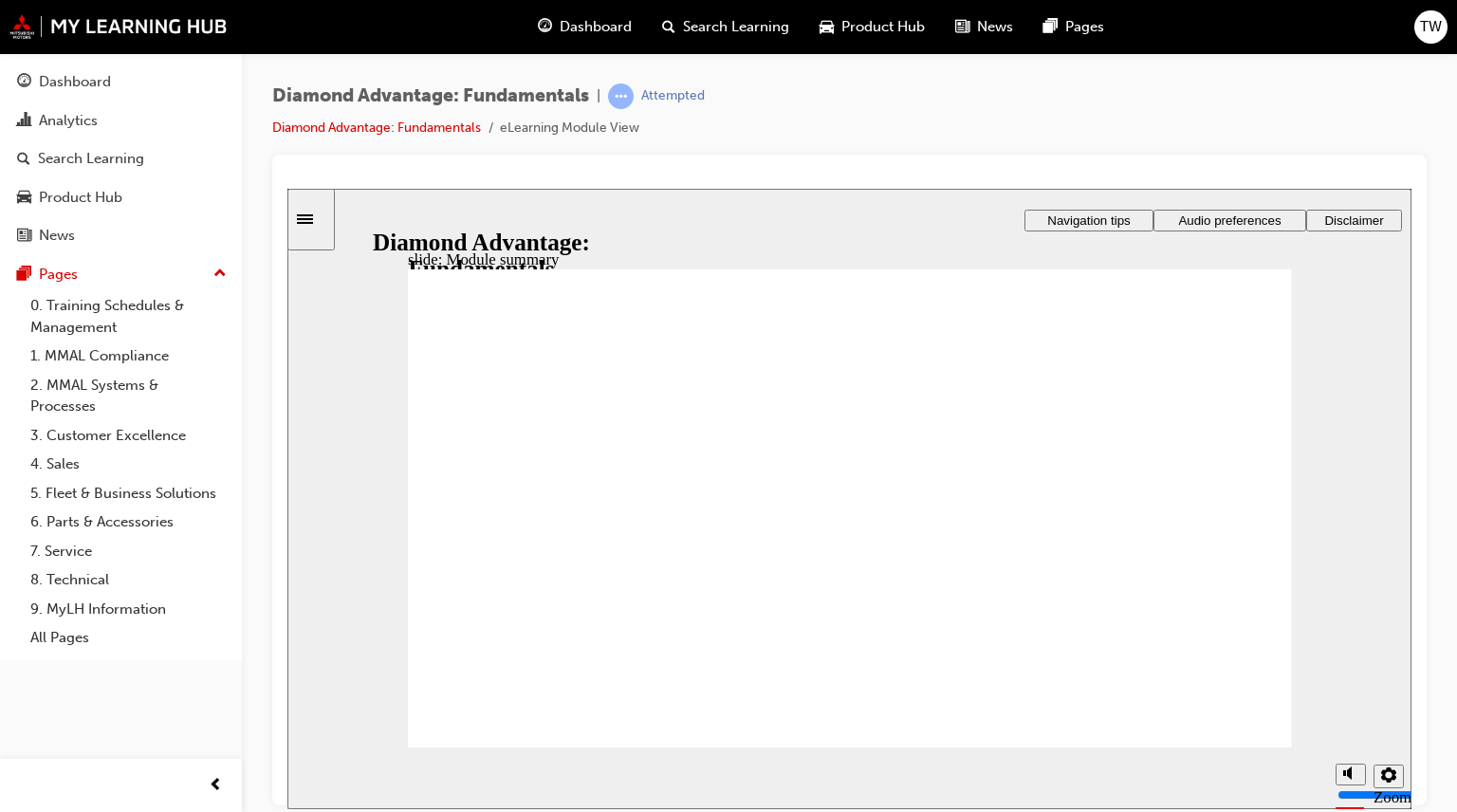 click 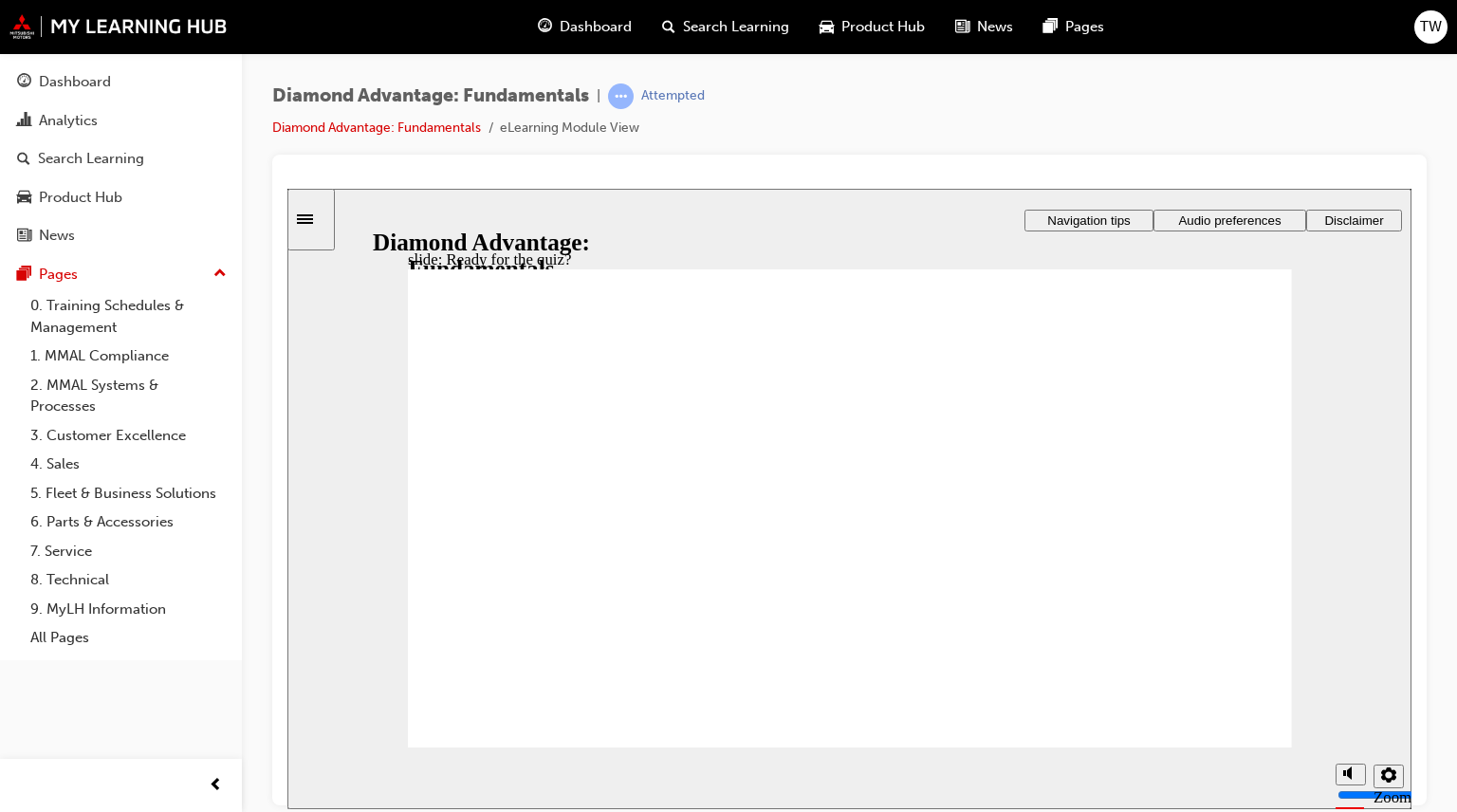 click 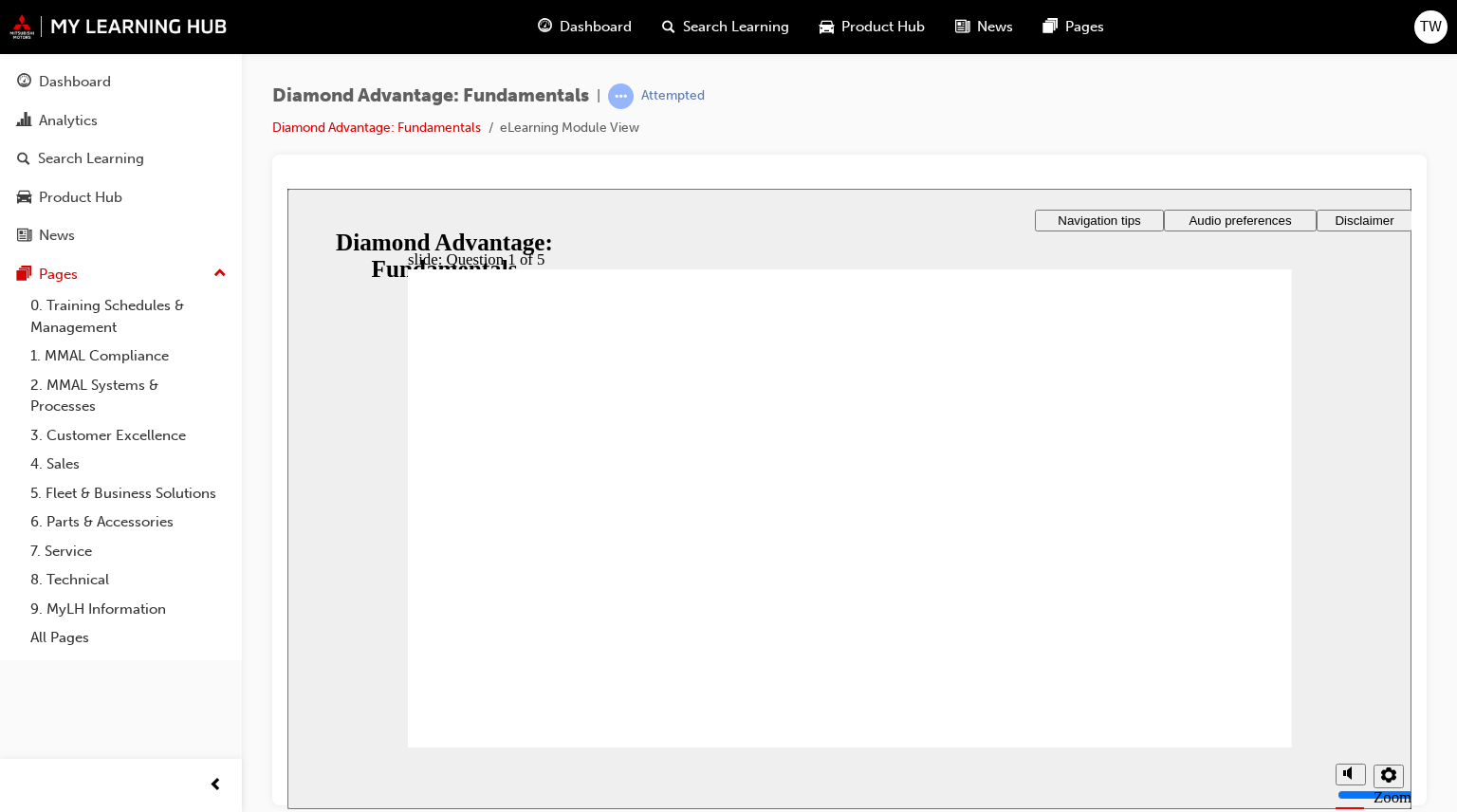 drag, startPoint x: 1059, startPoint y: 503, endPoint x: 989, endPoint y: 609, distance: 127.02756 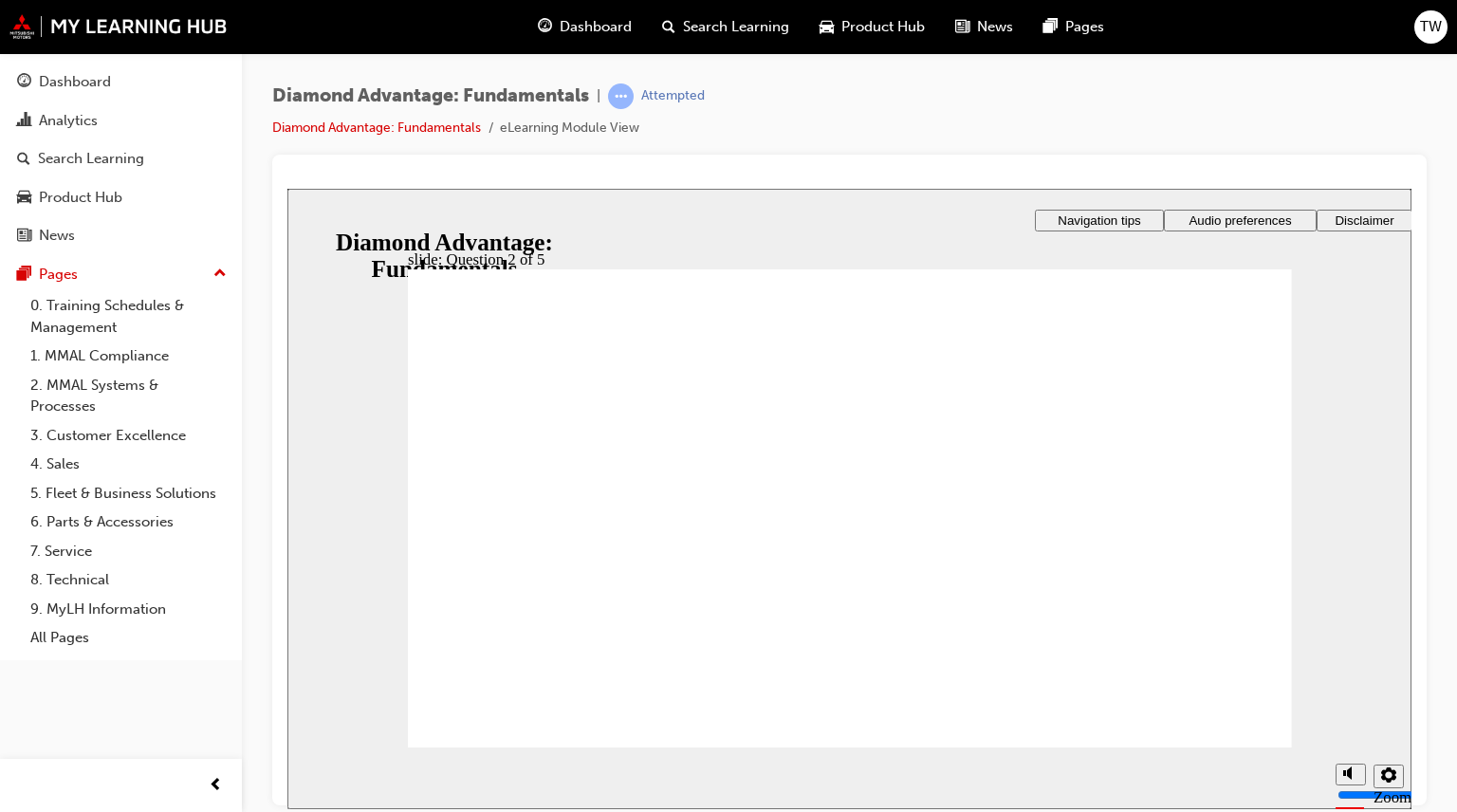 click 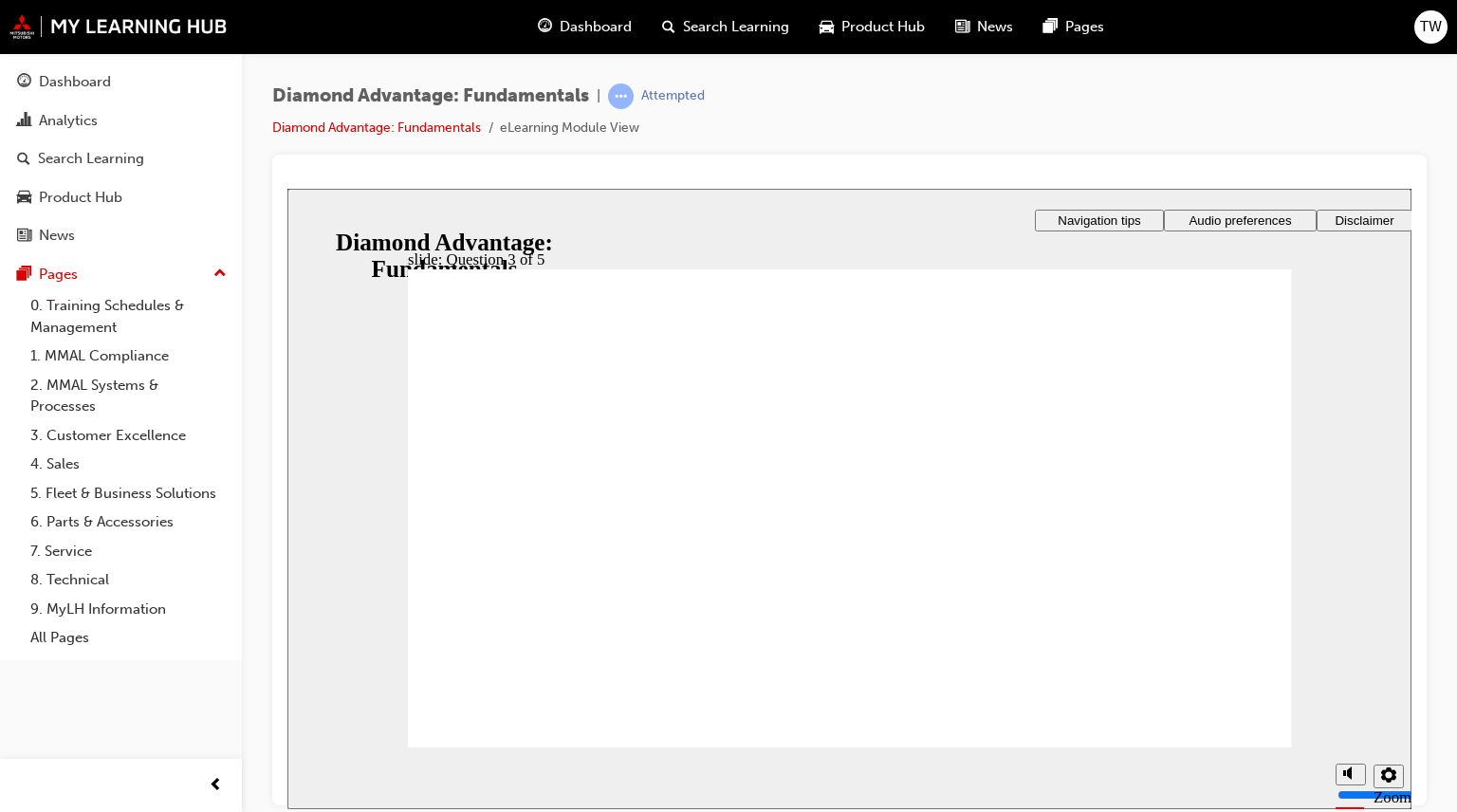 click 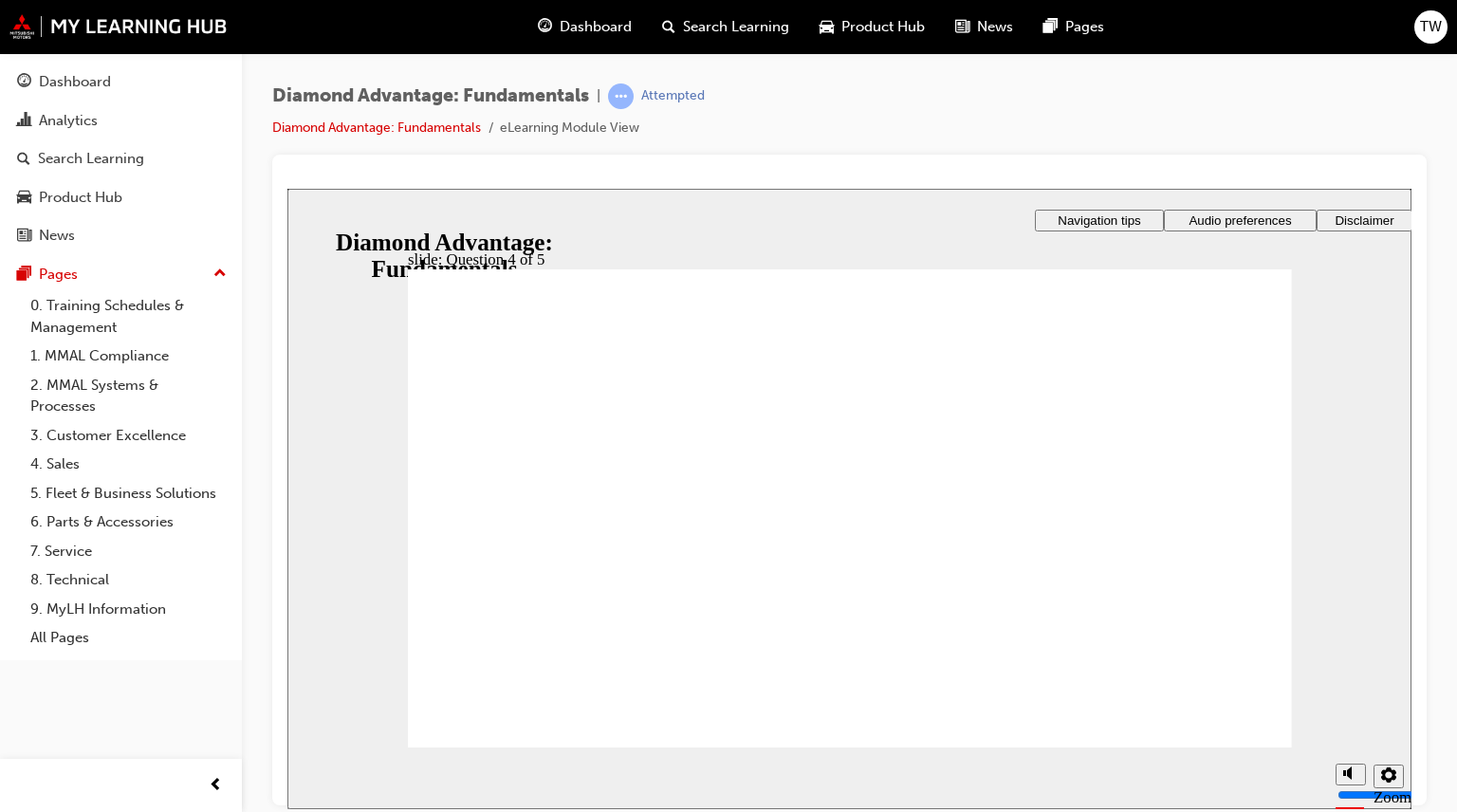 drag, startPoint x: 446, startPoint y: 457, endPoint x: 444, endPoint y: 488, distance: 31.06445 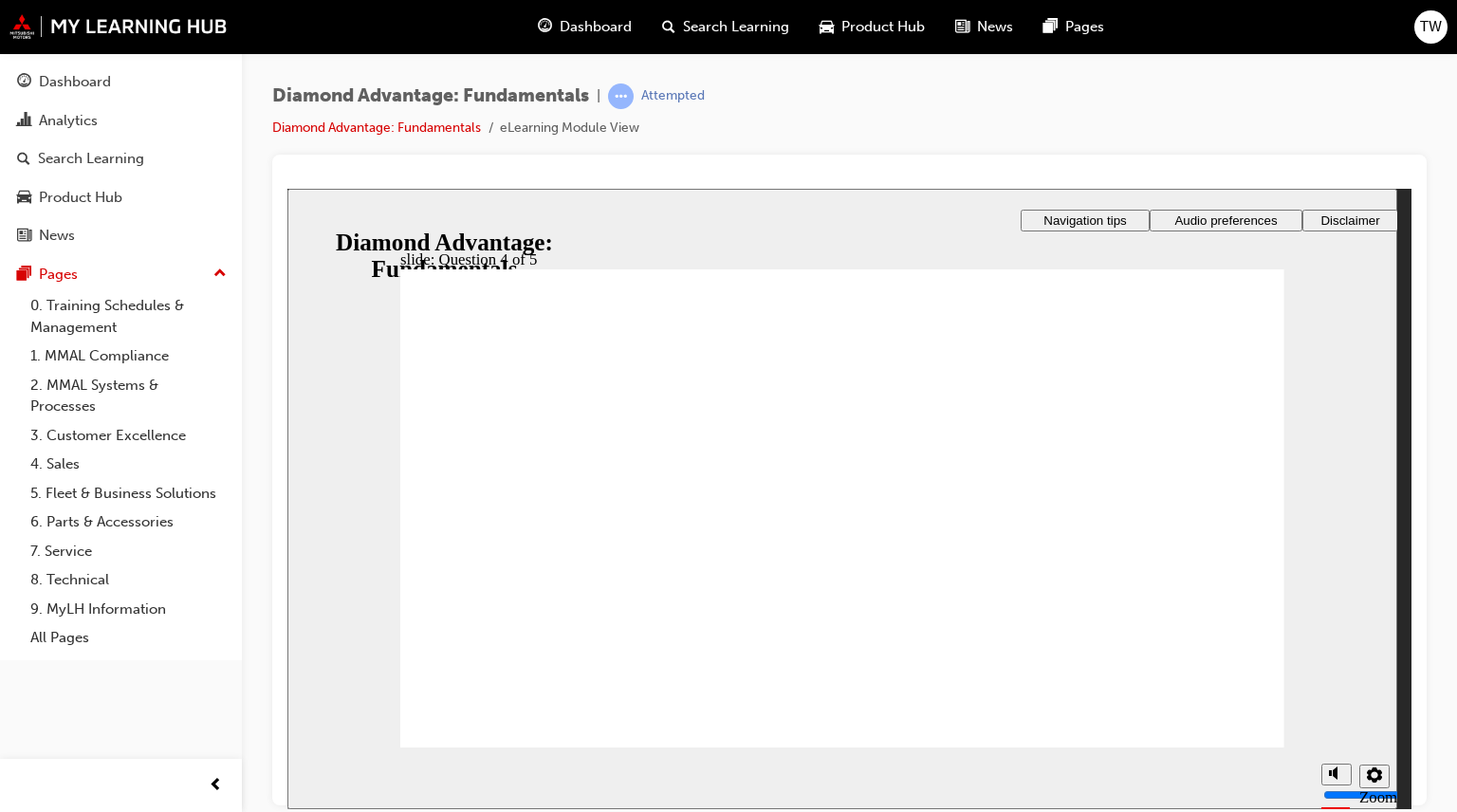 click 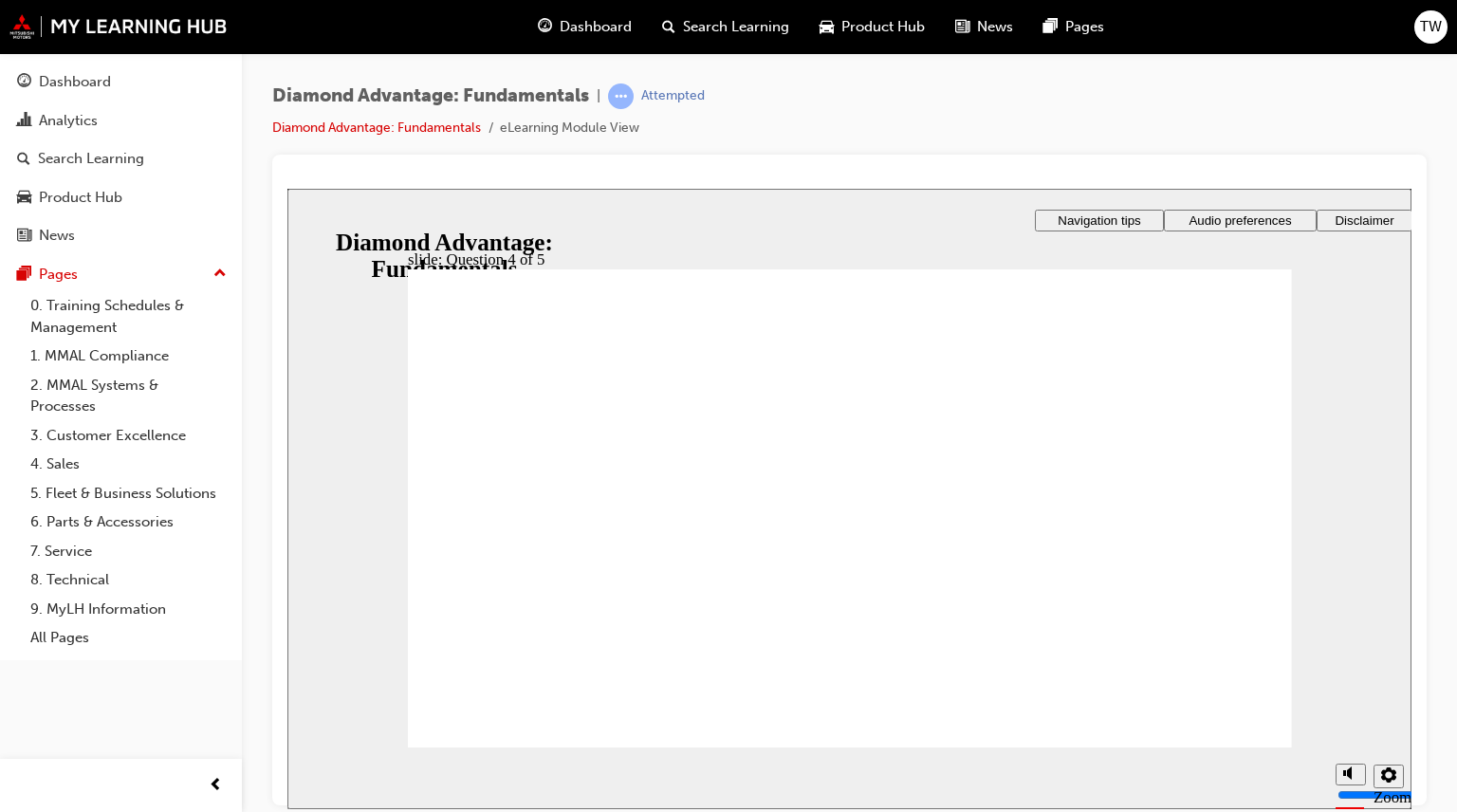 click on "Next Next Next" at bounding box center [1228, 2184] 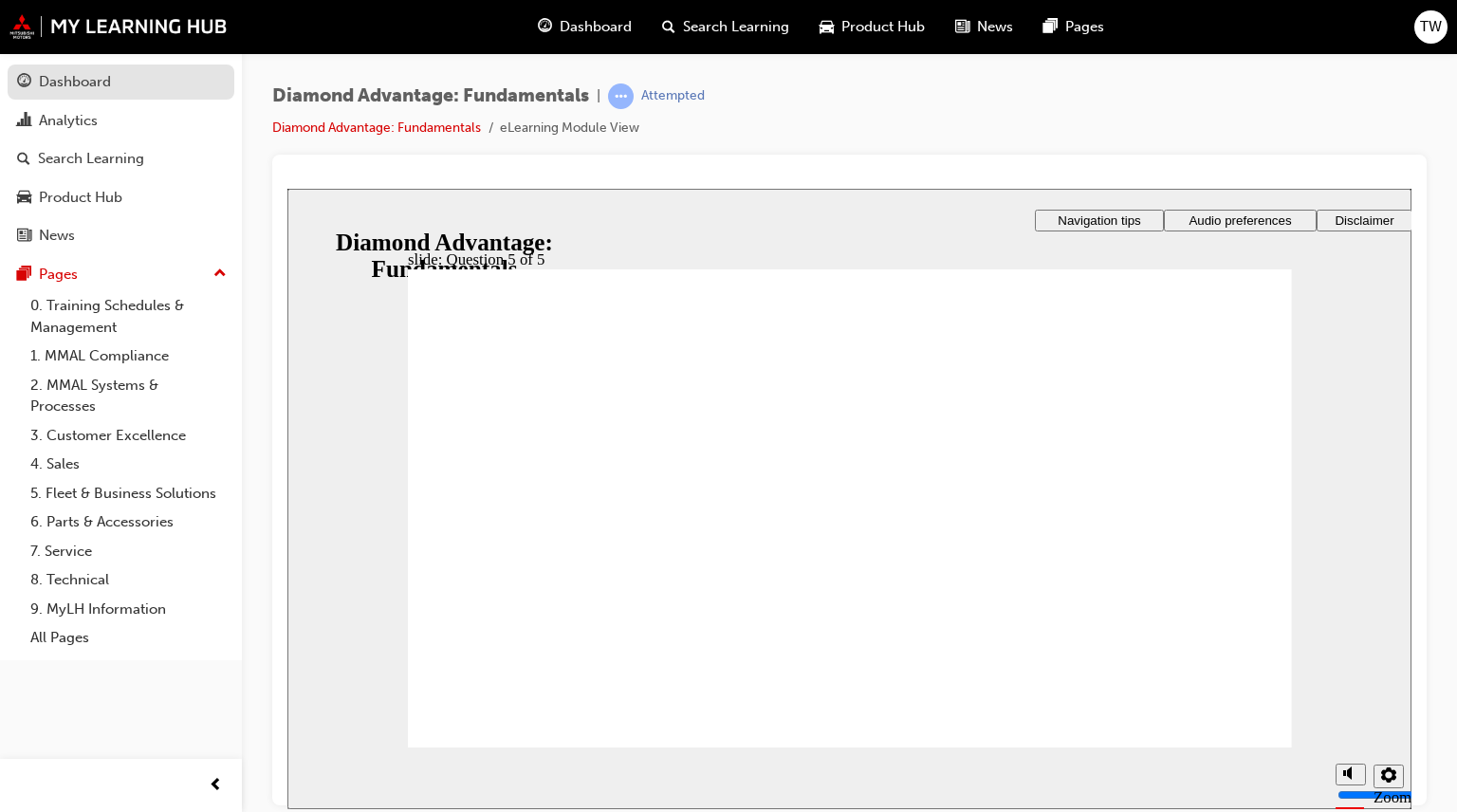click on "Dashboard" at bounding box center (120, 82) 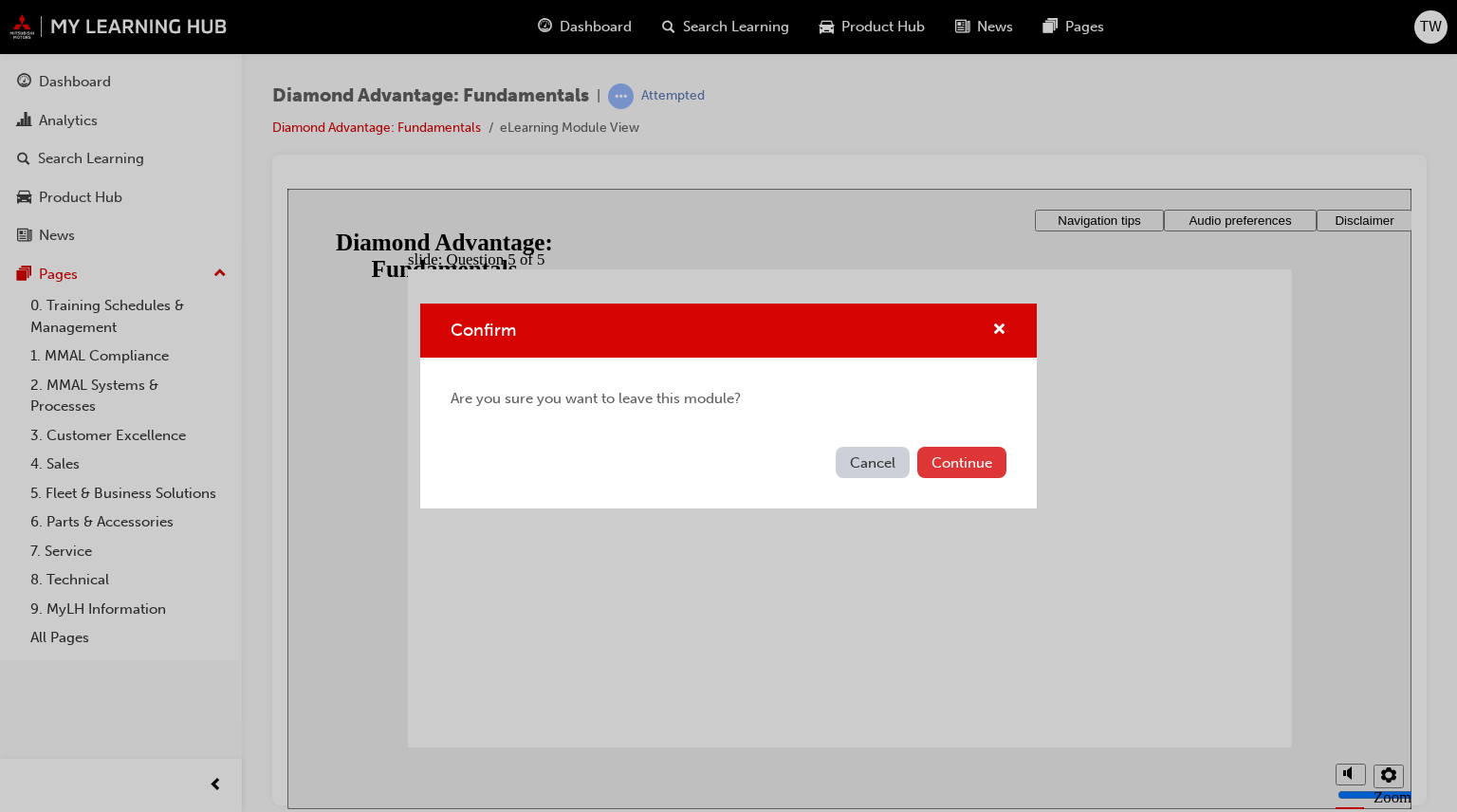 click on "Continue" at bounding box center [962, 462] 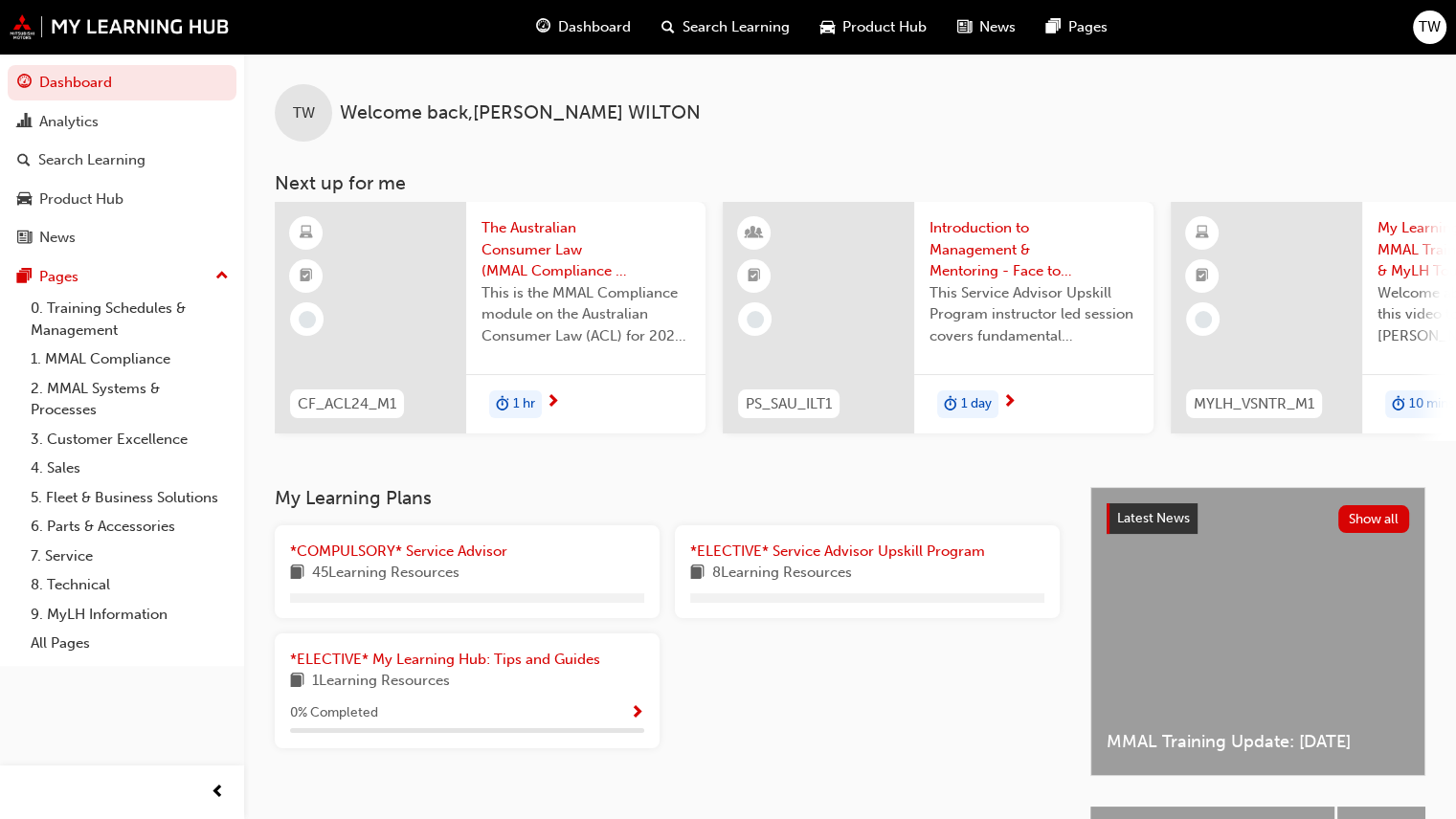 click on "TW Welcome back ,  [PERSON_NAME] Next up for me CF_ACL24_M1 The Australian Consumer Law (MMAL Compliance - 2024) This is the MMAL Compliance module on the Australian Consumer Law (ACL) for 2024. Complete this module to ensure you understand Dealership and MMAL obligations under the ACL. 1 hr PS_SAU_ILT1 Introduction to Management & Mentoring - Face to Face Instructor Led Training (Service Advisor Upsk... This  Service Advisor Upskill Program instructor led session covers fundamental management styles and mentoring approaches. 1 day MYLH_VSNTR_M1 My Learning Hub: MMAL Training Vision & MyLH Tour (Elective) Welcome aboard! Jump into this video tour to learn about [PERSON_NAME]'s vision for your learning & development and how you can get the most out of using the upgraded My Learning Hub platform. 10 mins CF_PRVCY24_M1 Australian Privacy Legislation (MMAL Compliance - 2024) 1 hr PS_SAU_QZ1 Introduction to Management - Assessment Quiz (Service Advisor Upskill Program) 20 mins View all" at bounding box center (850, 270) 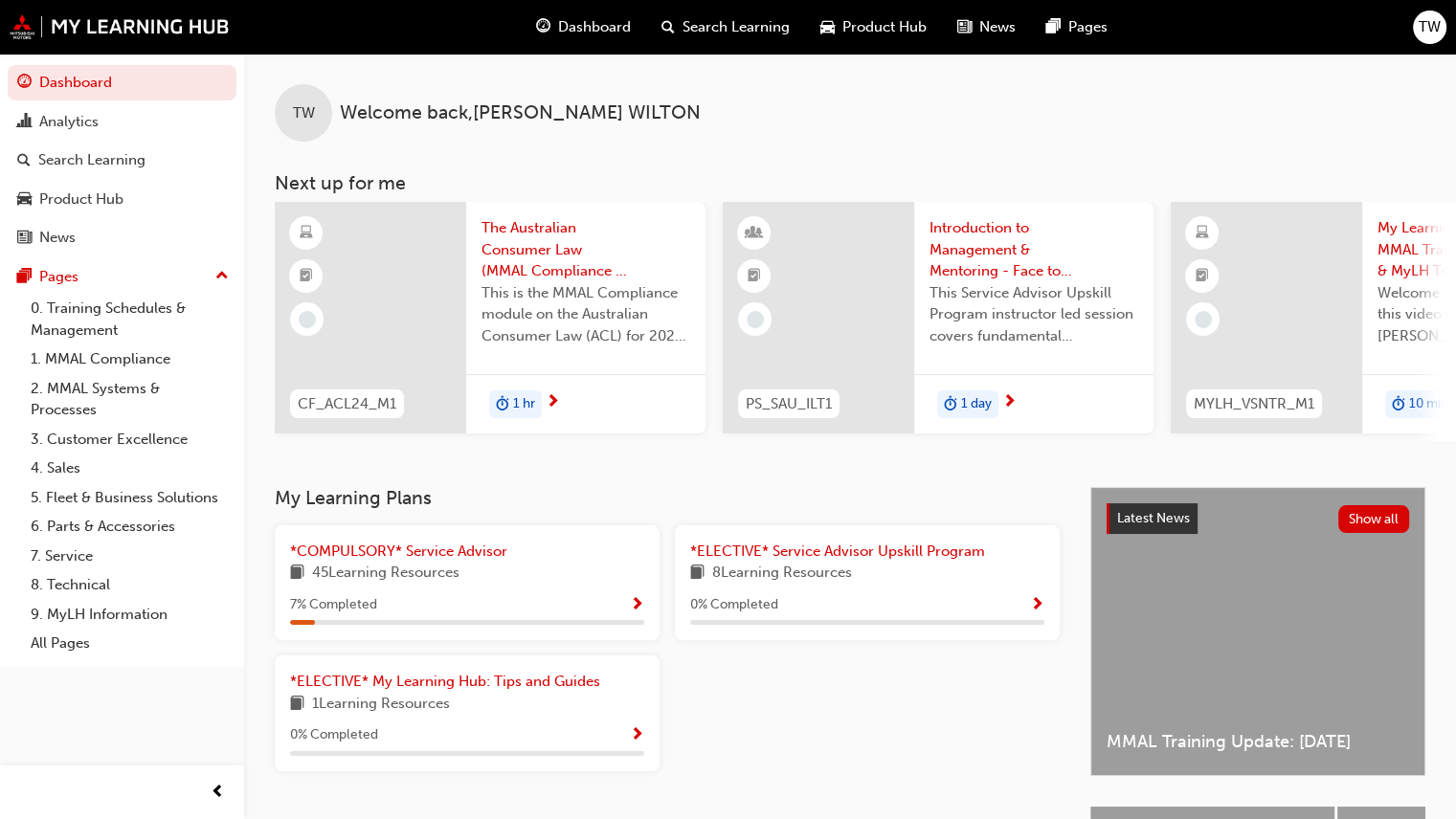 scroll, scrollTop: 0, scrollLeft: 1504, axis: horizontal 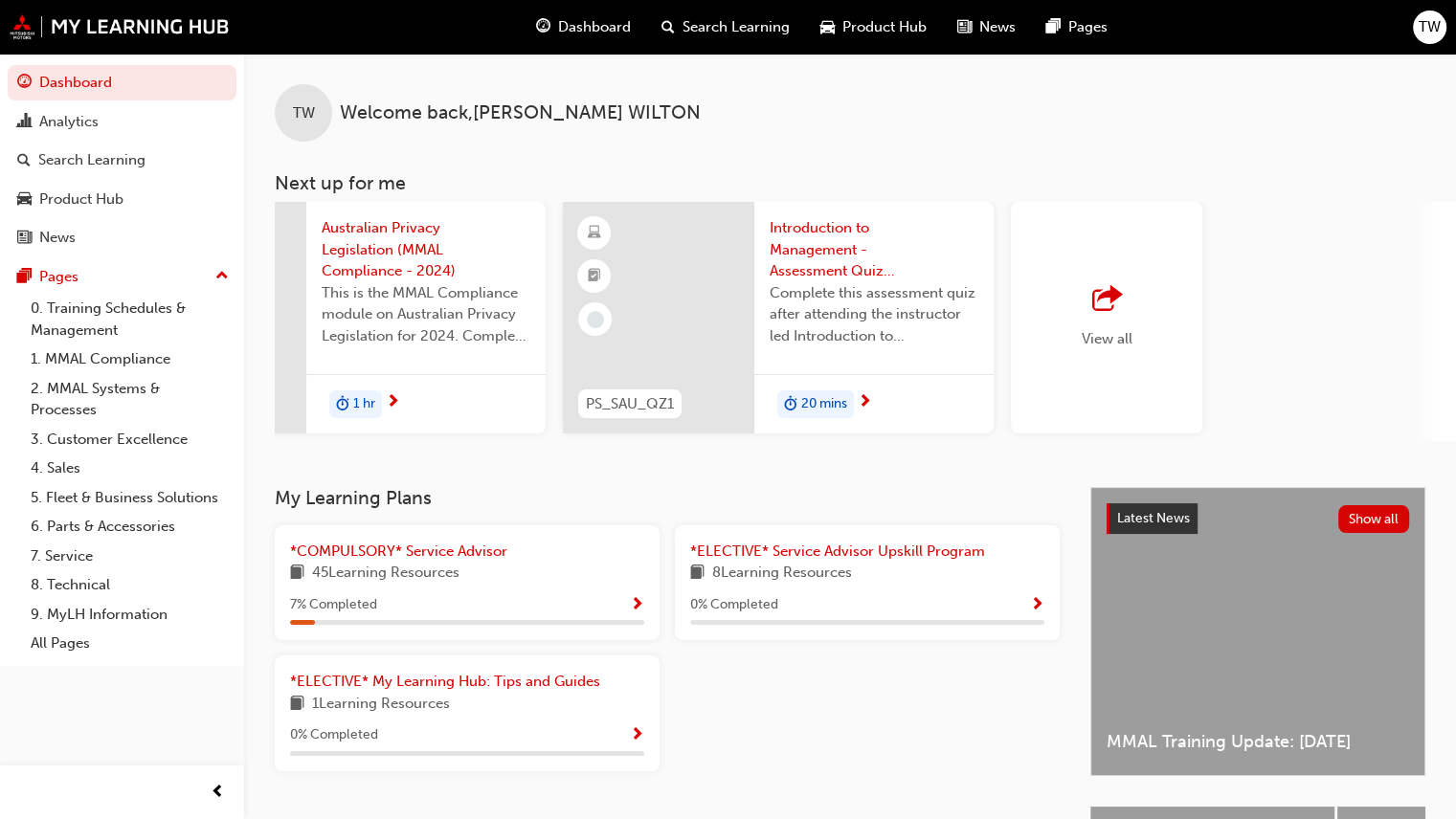 click on "View all" at bounding box center [1107, 318] 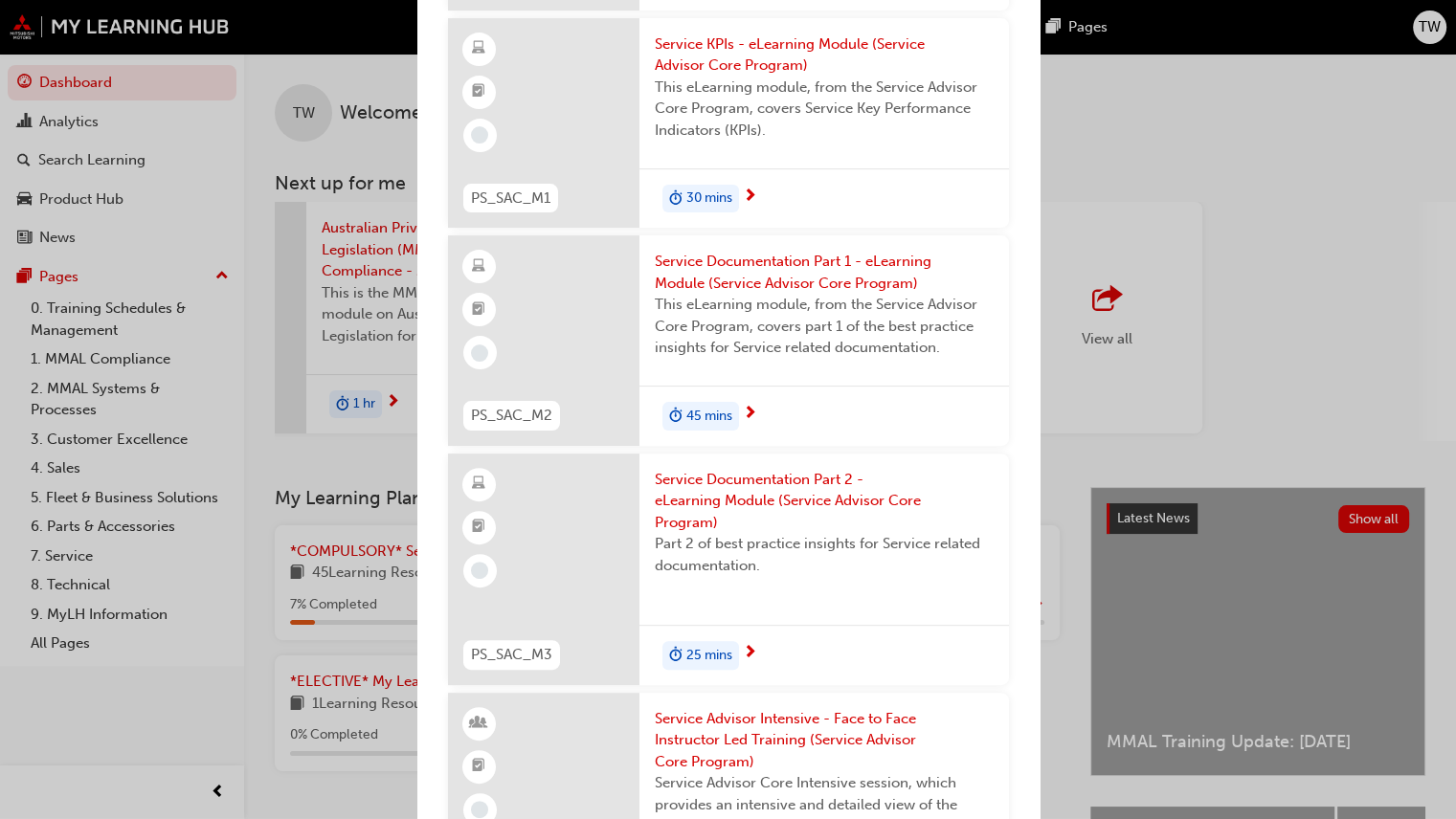 scroll, scrollTop: 7559, scrollLeft: 0, axis: vertical 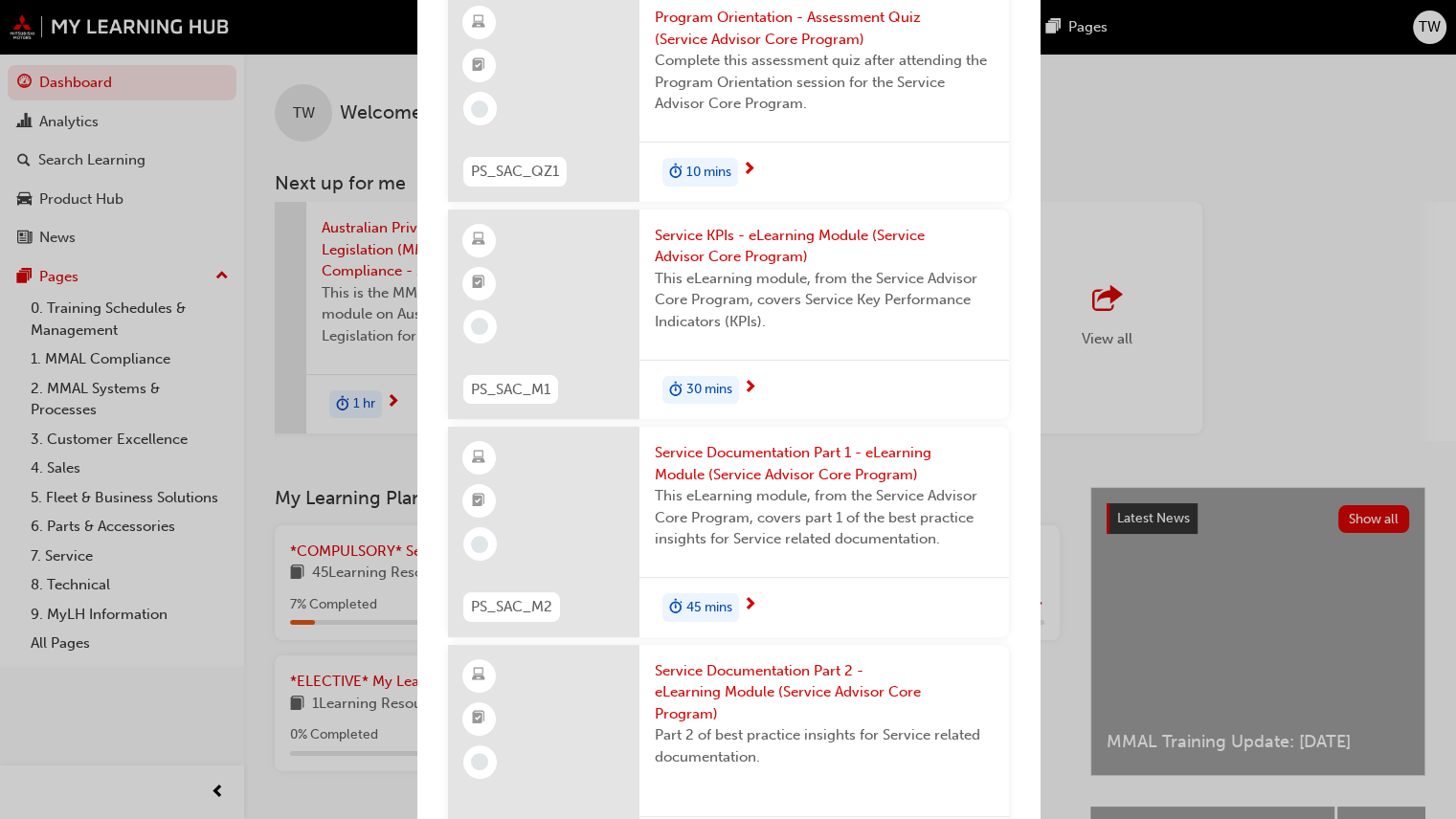 click on "Service KPIs - eLearning Module (Service Advisor Core Program)" at bounding box center (824, 246) 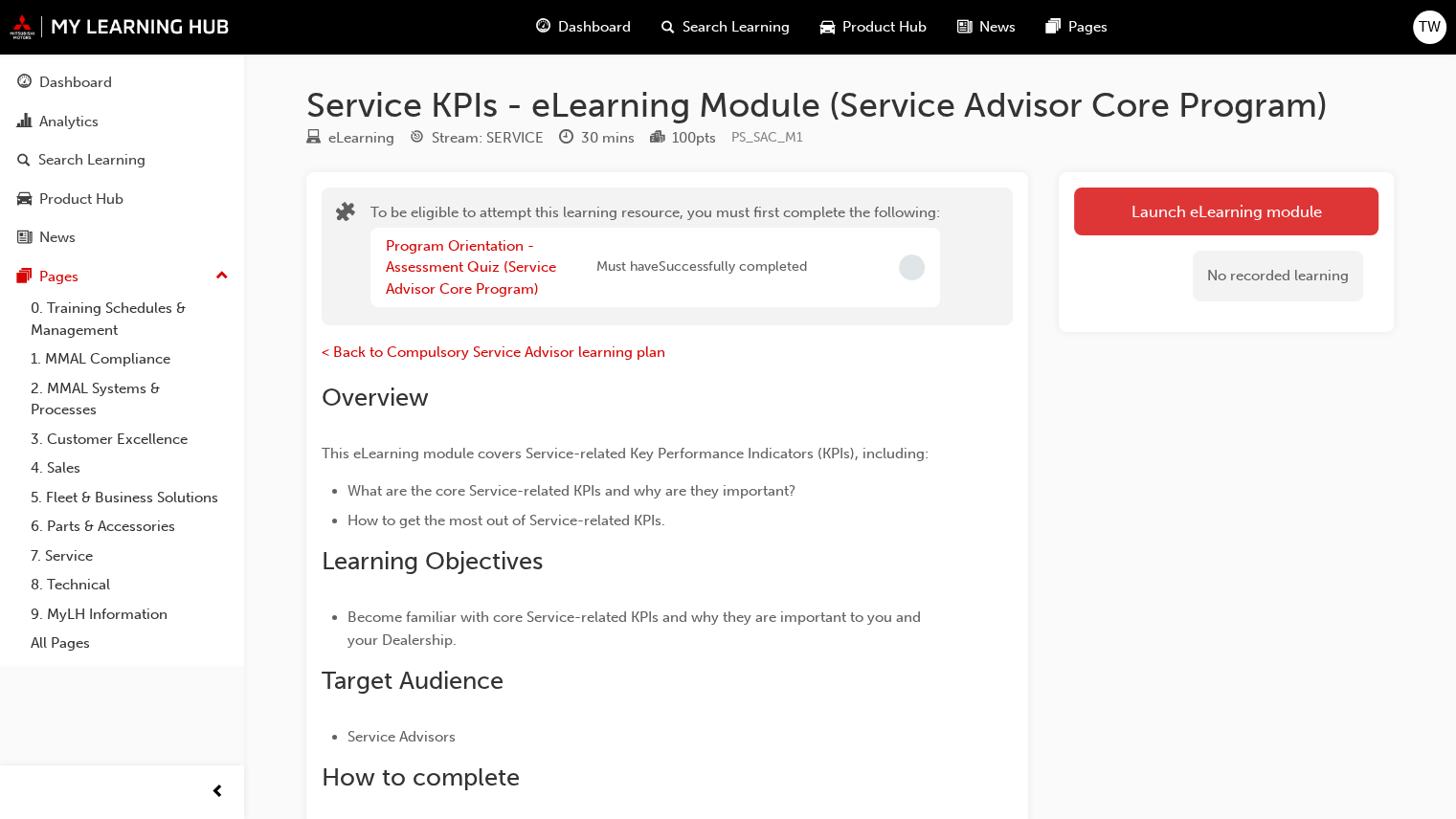 click on "Launch eLearning module" at bounding box center (1226, 211) 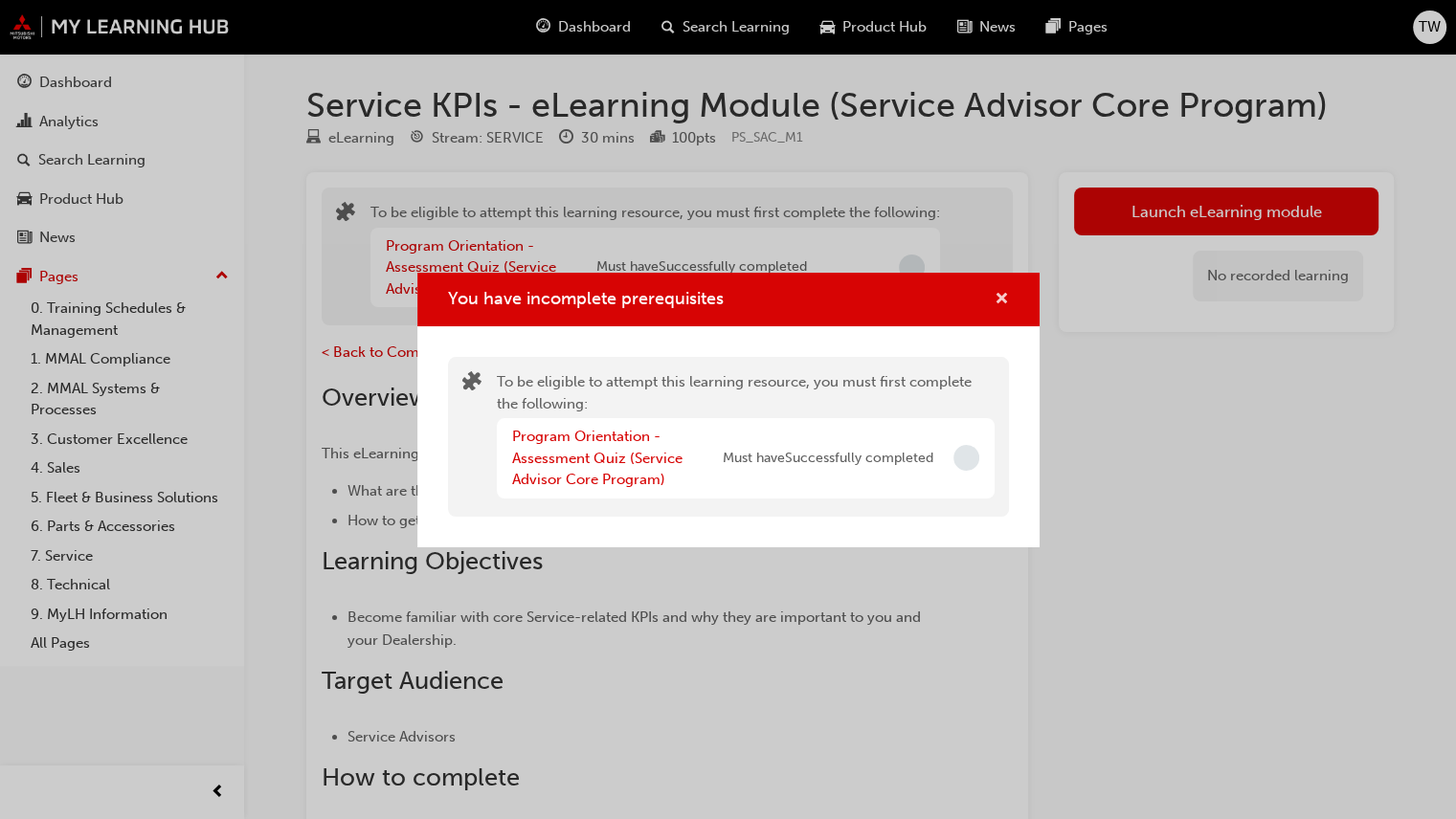 click at bounding box center [1001, 300] 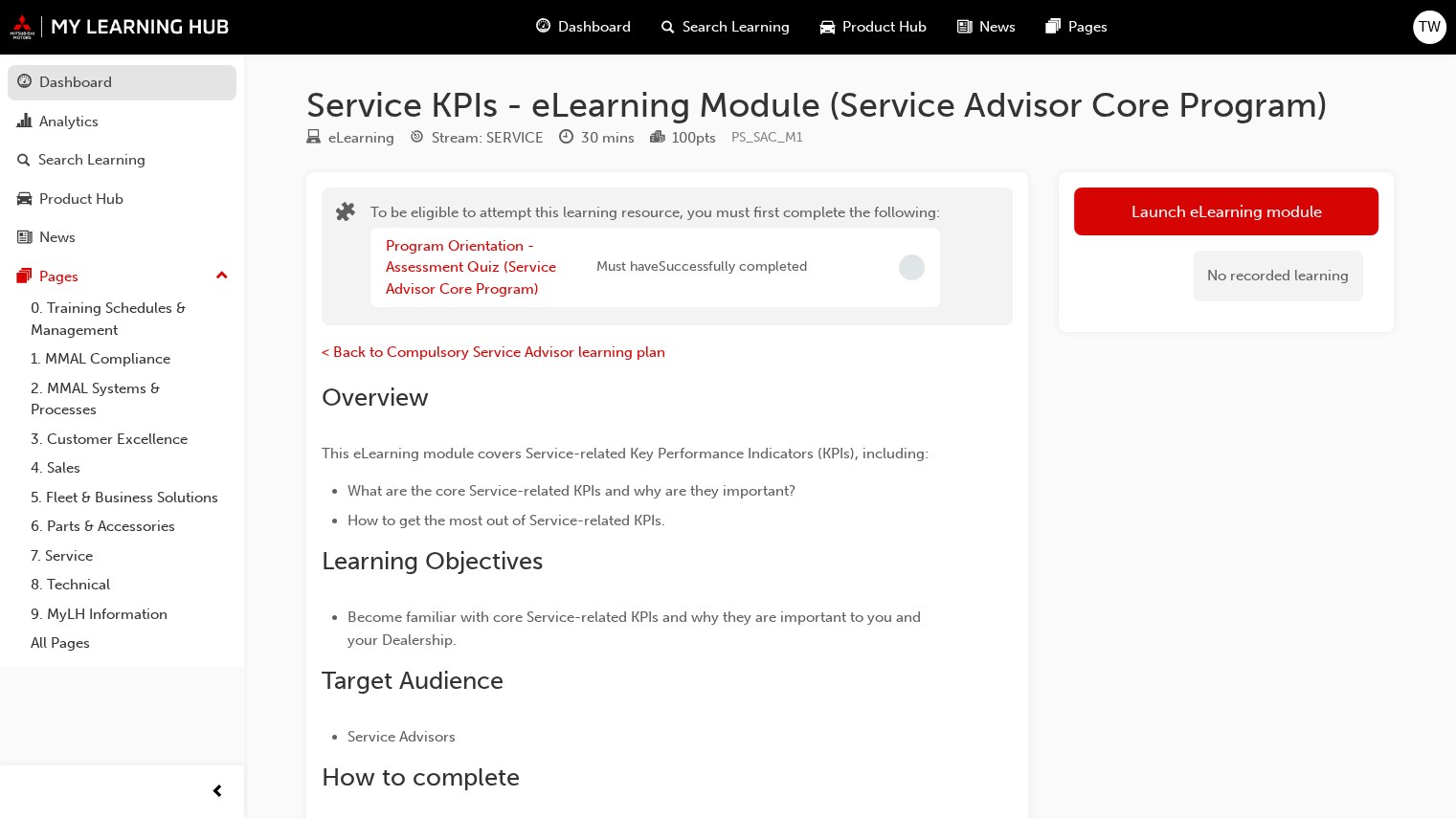 click on "Dashboard" at bounding box center [76, 82] 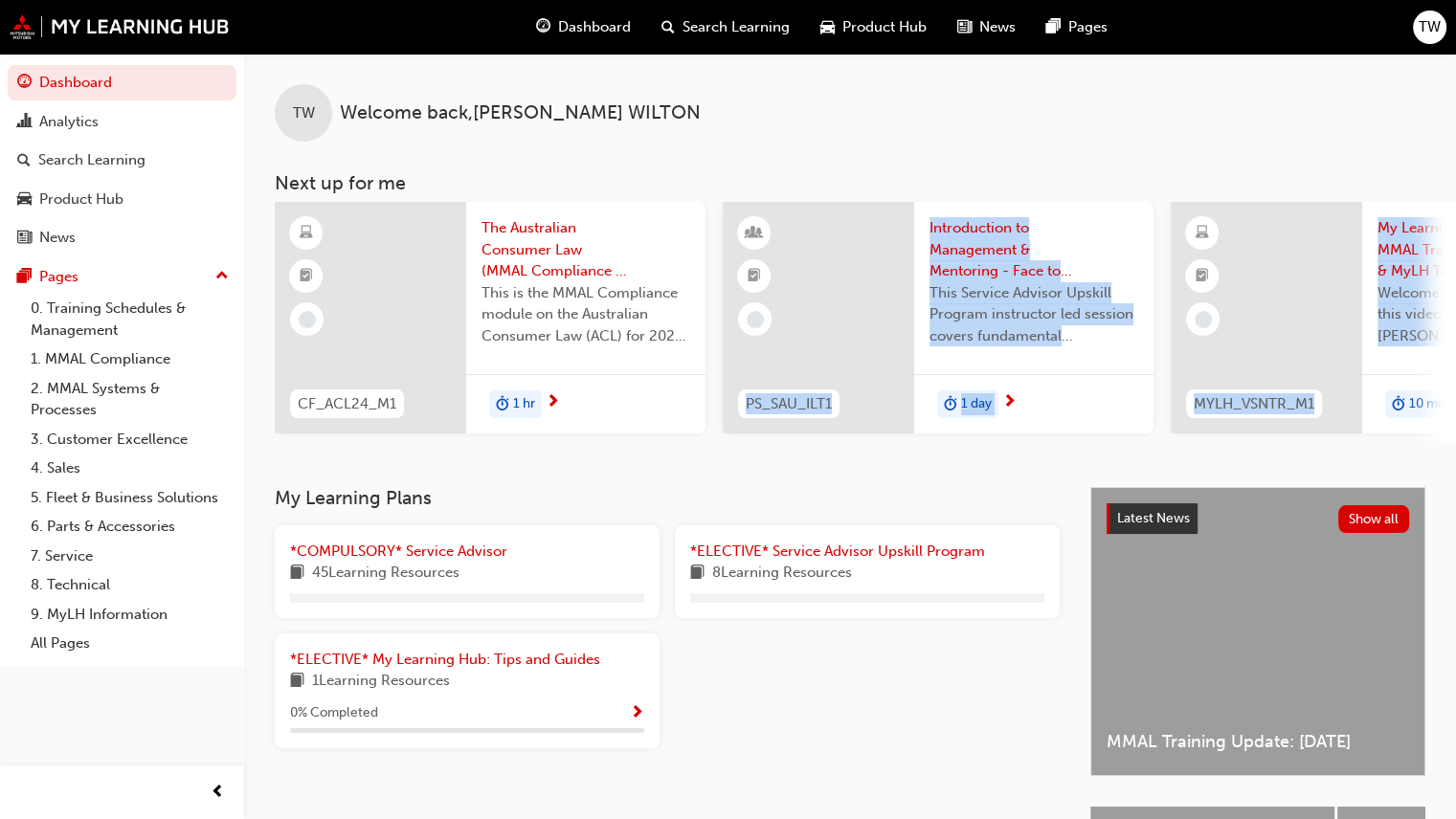 scroll, scrollTop: 0, scrollLeft: 209, axis: horizontal 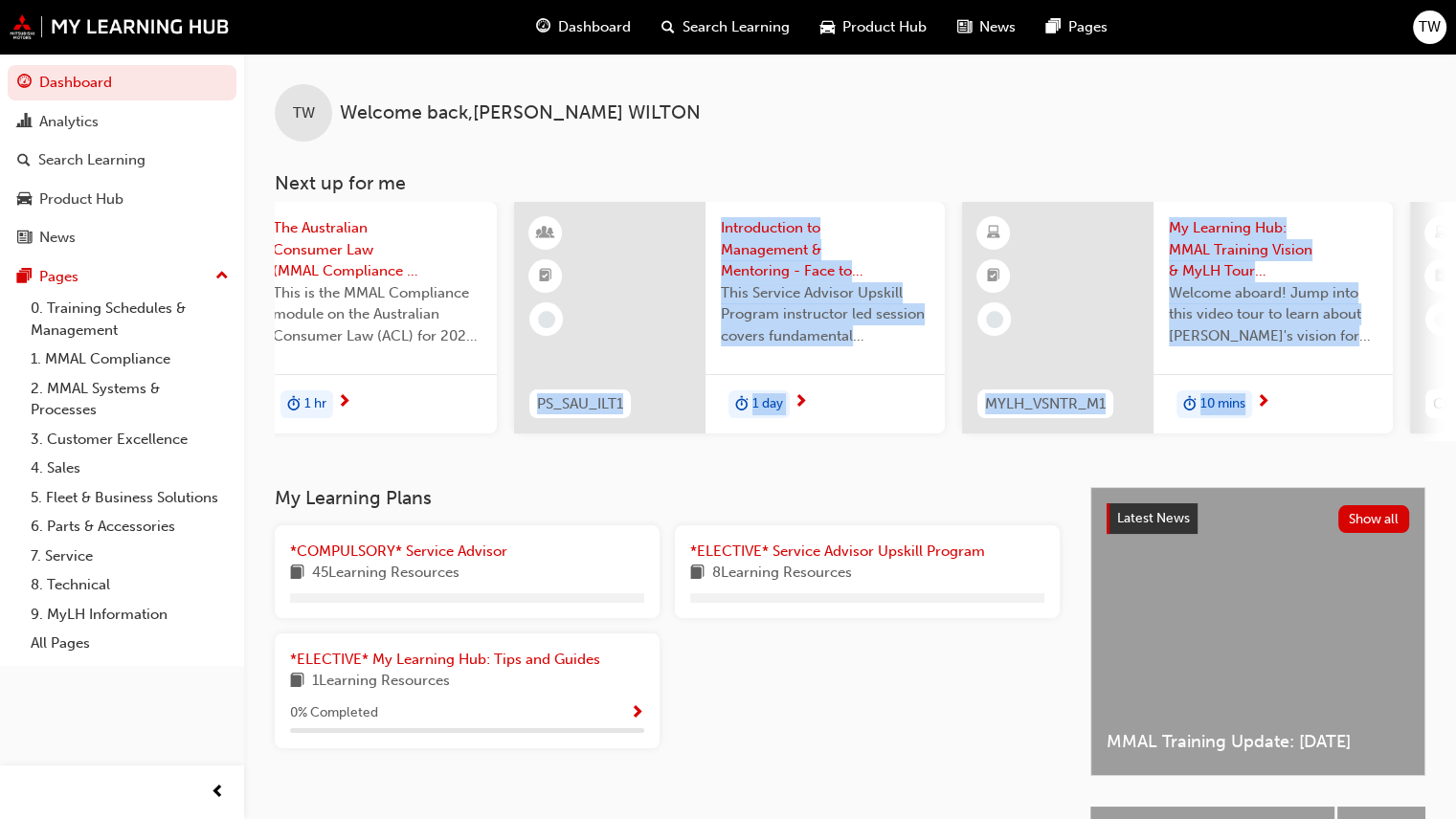 drag, startPoint x: 654, startPoint y: 428, endPoint x: 1469, endPoint y: 371, distance: 816.9908 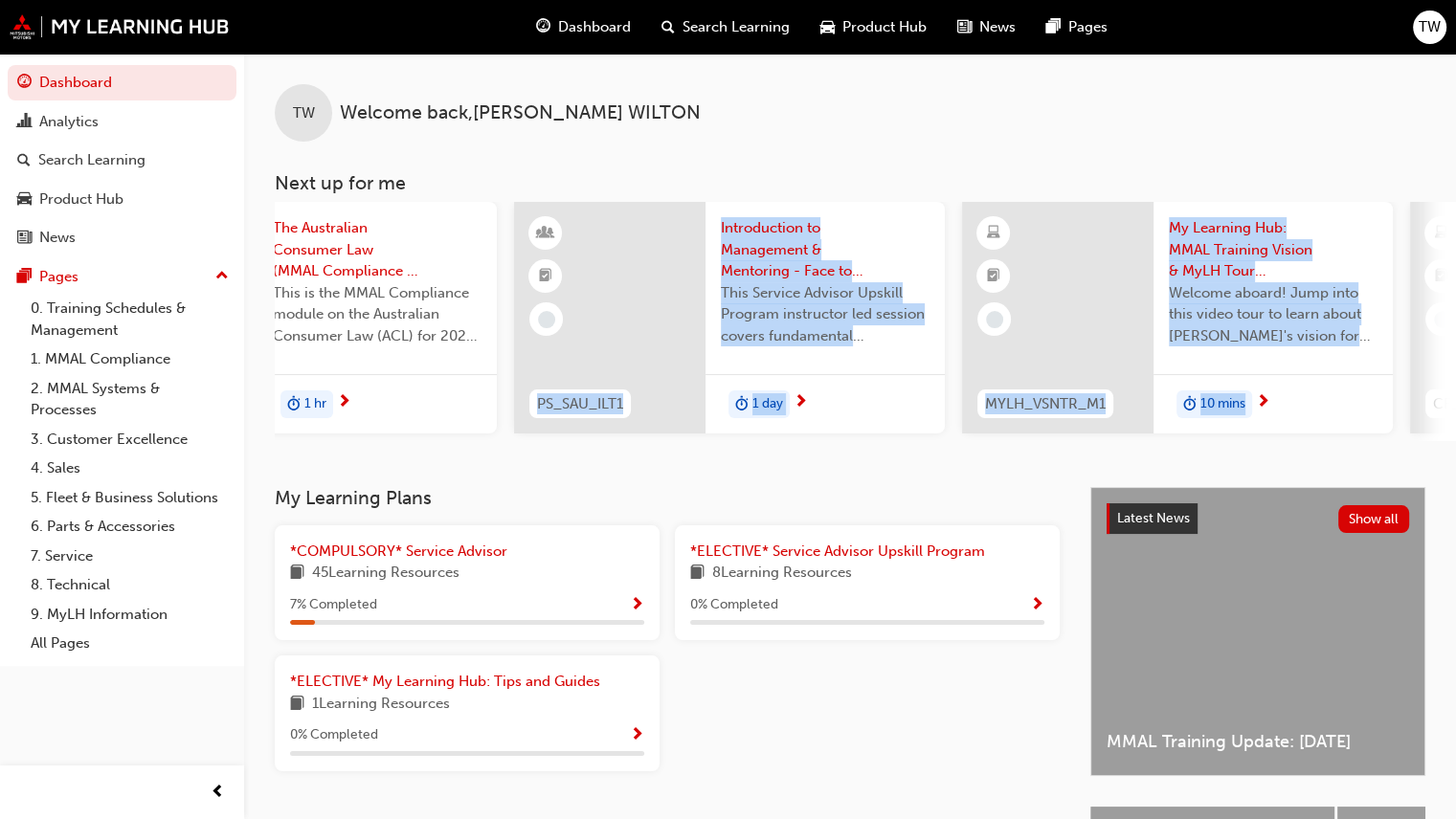 scroll, scrollTop: 0, scrollLeft: 1504, axis: horizontal 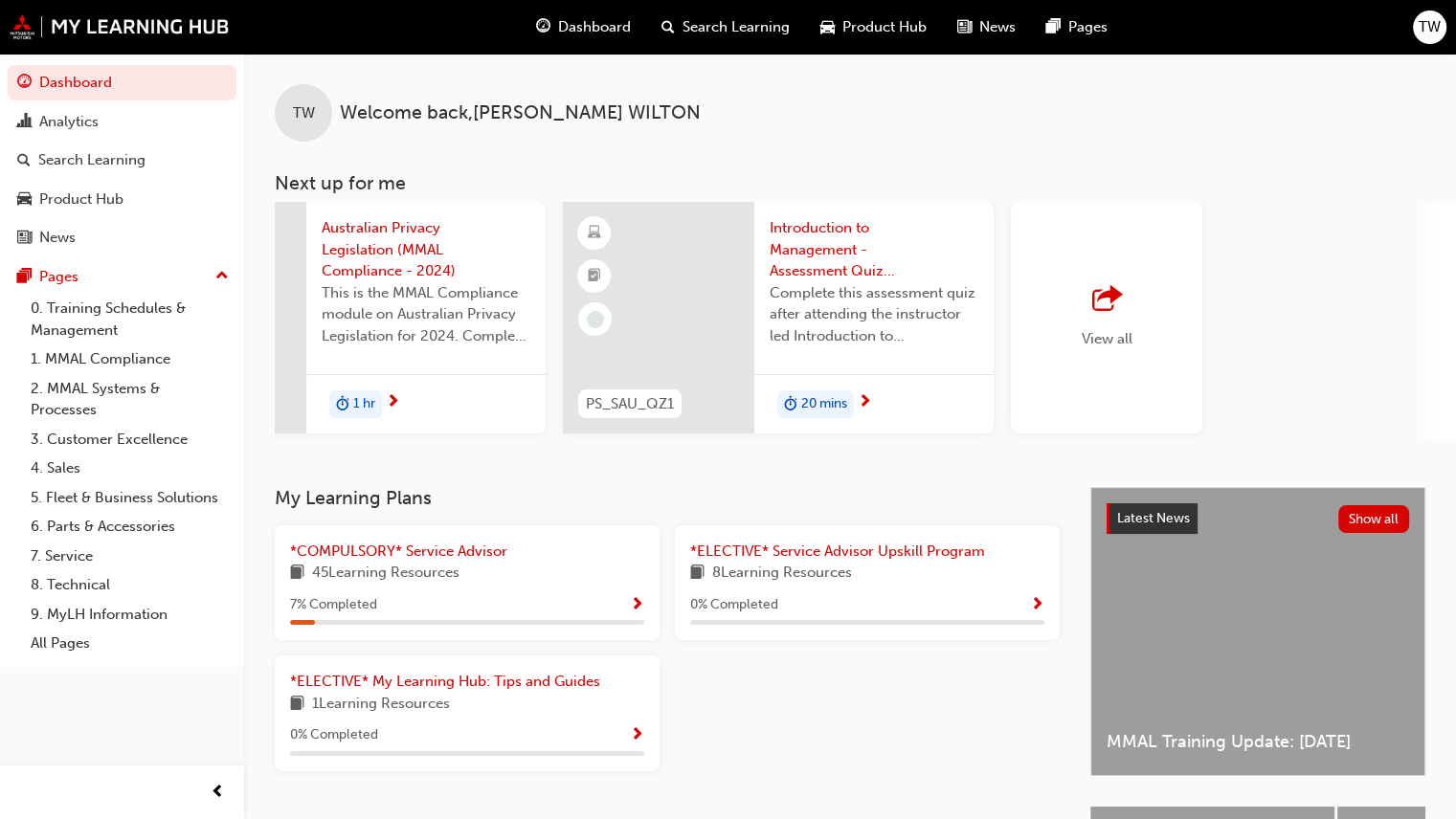 click at bounding box center (1107, 299) 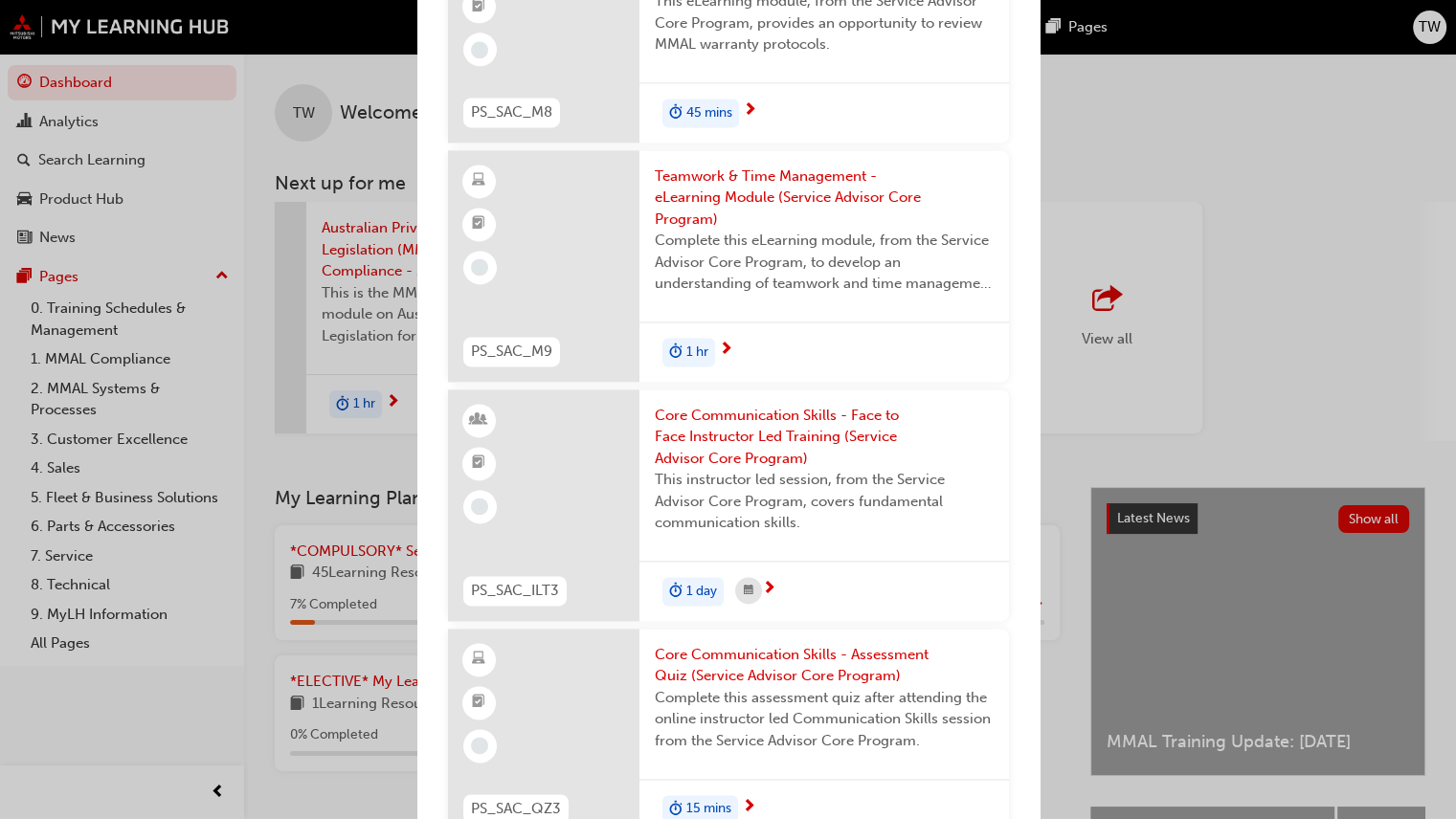 scroll, scrollTop: 9655, scrollLeft: 0, axis: vertical 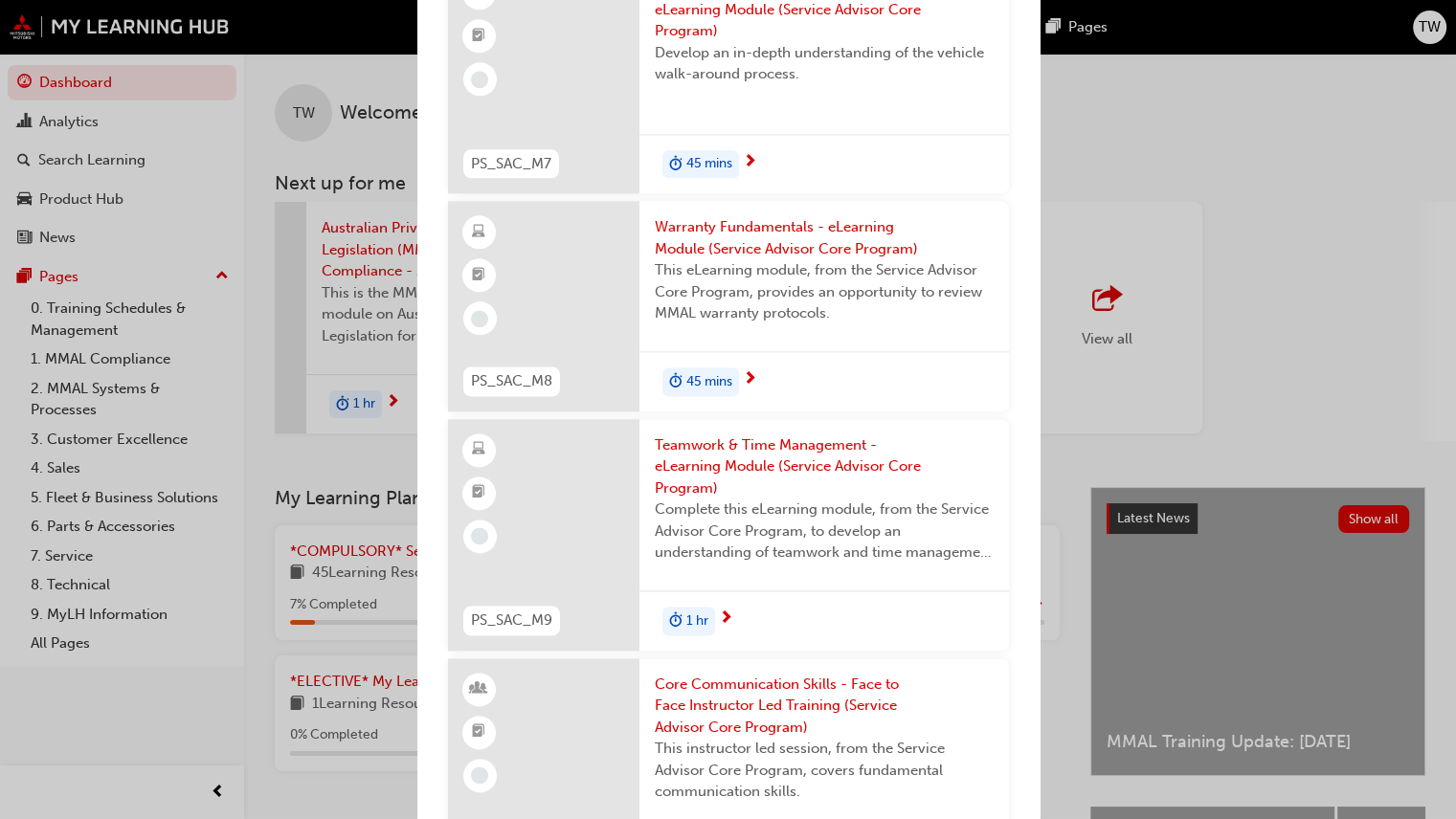 click on "Next up for me CF_ACL24_M1 The Australian Consumer Law (MMAL Compliance - 2024) This is the MMAL Compliance module on the Australian Consumer Law (ACL) for 2024. Complete this module to ensure you understand Dealership and MMAL obligations under the ACL. 1 hr PS_SAU_ILT1 Introduction to Management & Mentoring - Face to Face Instructor Led Training (Service Advisor Upsk... This  Service Advisor Upskill Program instructor led session covers fundamental management styles and mentoring approaches. 1 day MYLH_VSNTR_M1 My Learning Hub: MMAL Training Vision & MyLH Tour (Elective) Welcome aboard! Jump into this video tour to learn about [PERSON_NAME]'s vision for your learning & development and how you can get the most out of using the upgraded My Learning Hub platform. 10 mins CF_PRVCY24_M1 Australian Privacy Legislation (MMAL Compliance - 2024) 1 hr PS_SAU_QZ1 Introduction to Management - Assessment Quiz (Service Advisor Upskill Program) 20 mins CF_DAFUND_M1 Diamond Advantage: Fundamentals In Progress 25 mins PS_SAU_M1 1 hr" at bounding box center (728, 410) 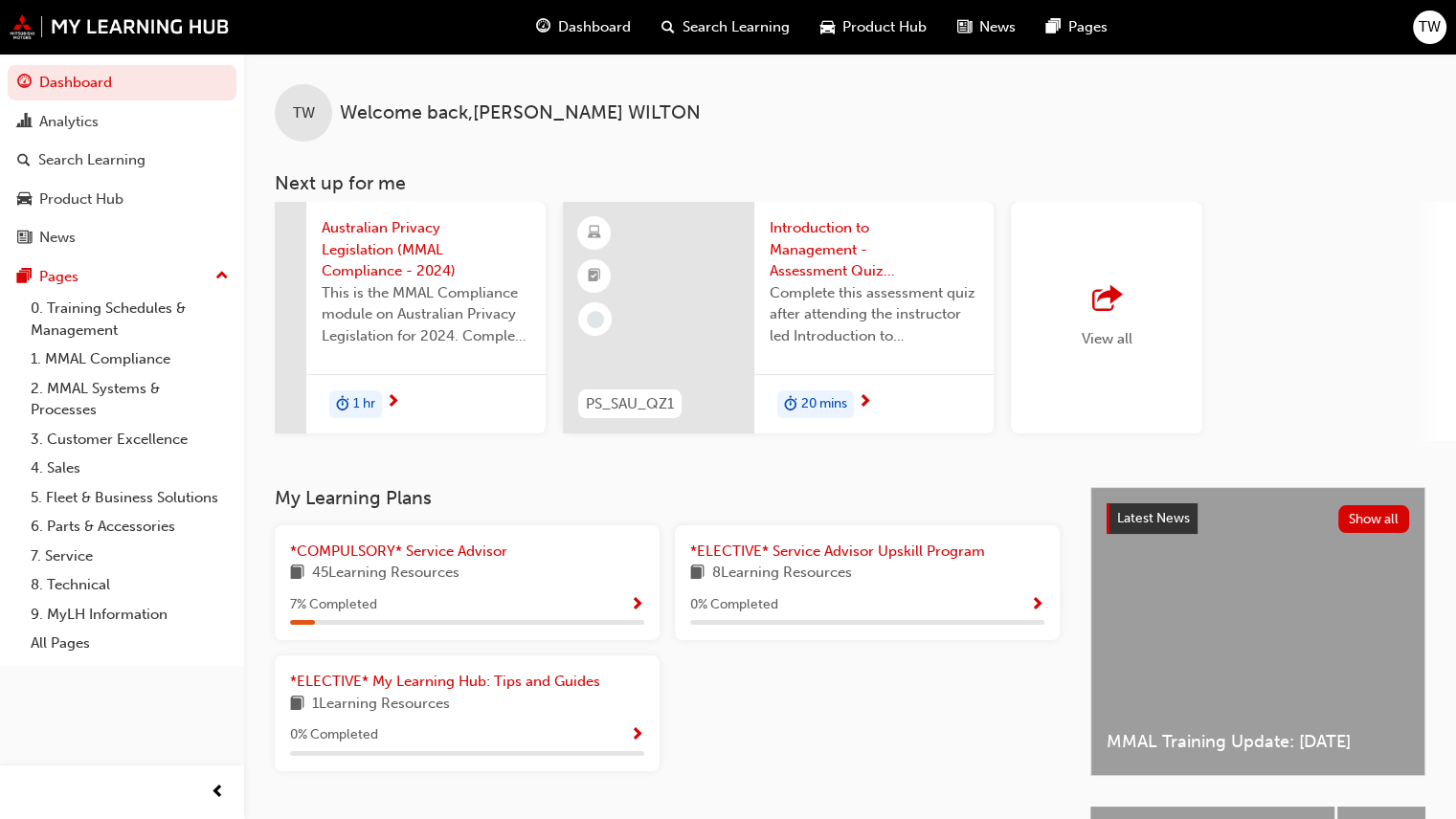 scroll, scrollTop: 0, scrollLeft: 471, axis: horizontal 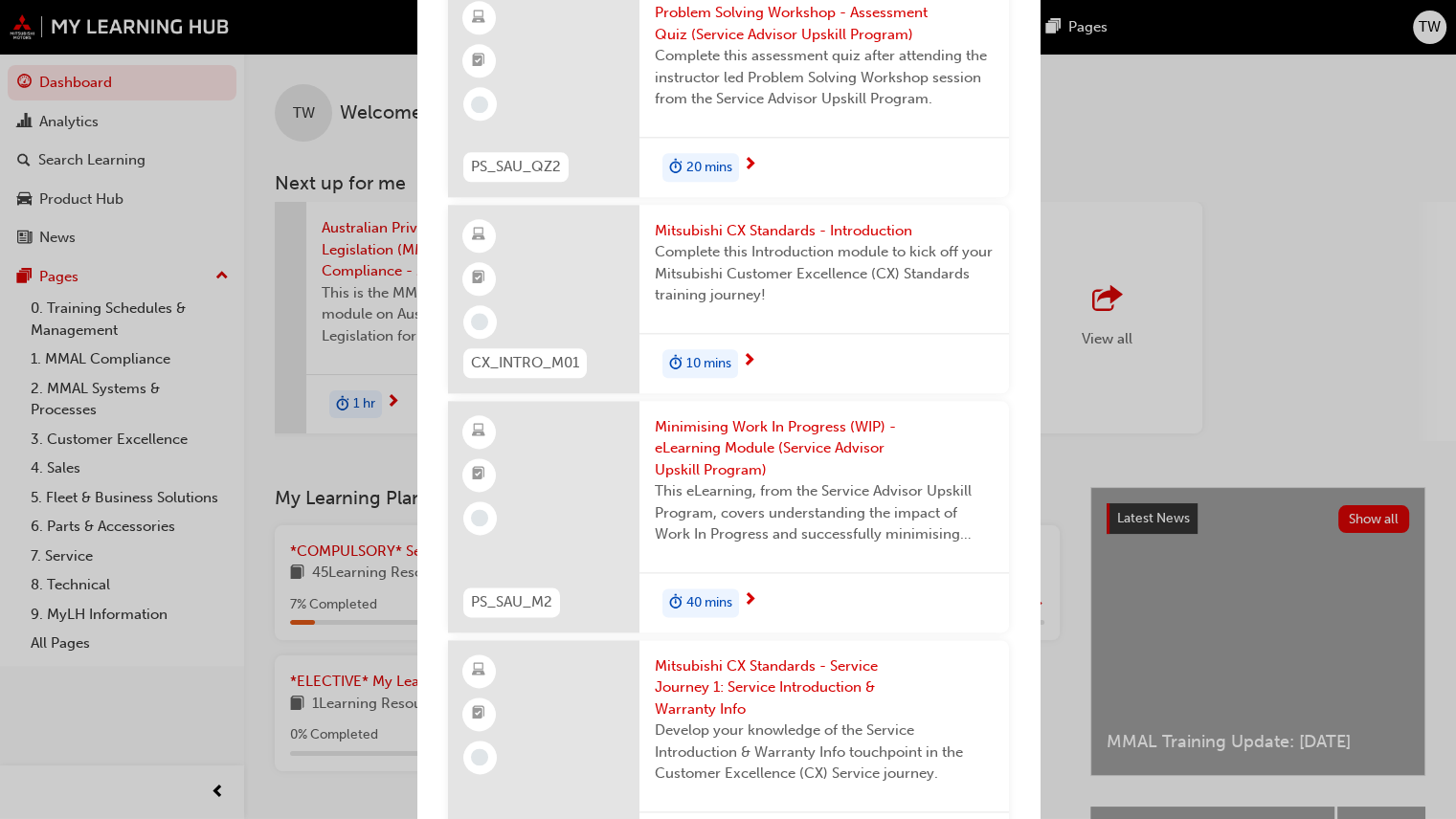 click on "Mitsubishi CX Standards - Introduction" at bounding box center [824, 231] 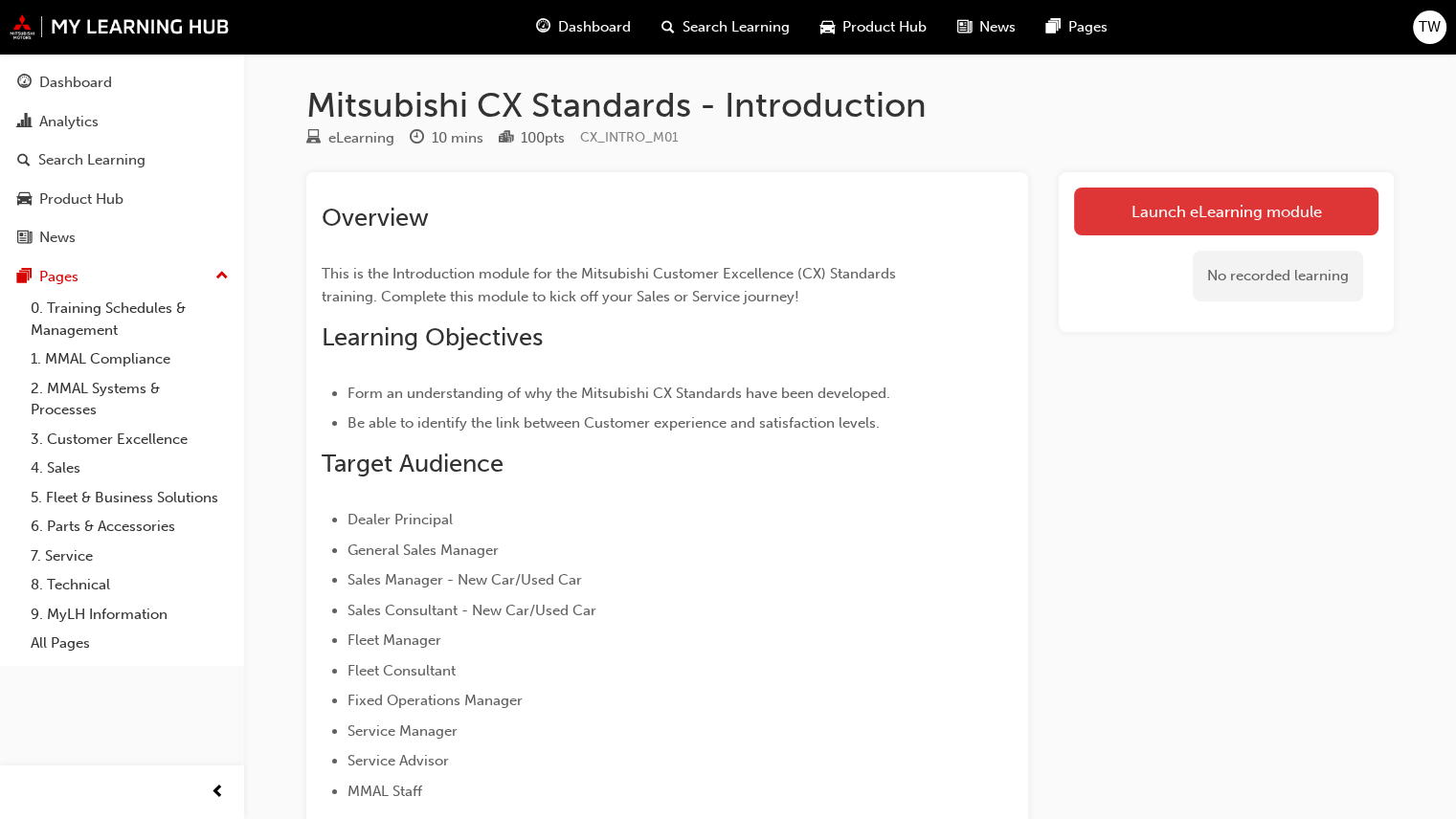 click on "Launch eLearning module" at bounding box center (1226, 211) 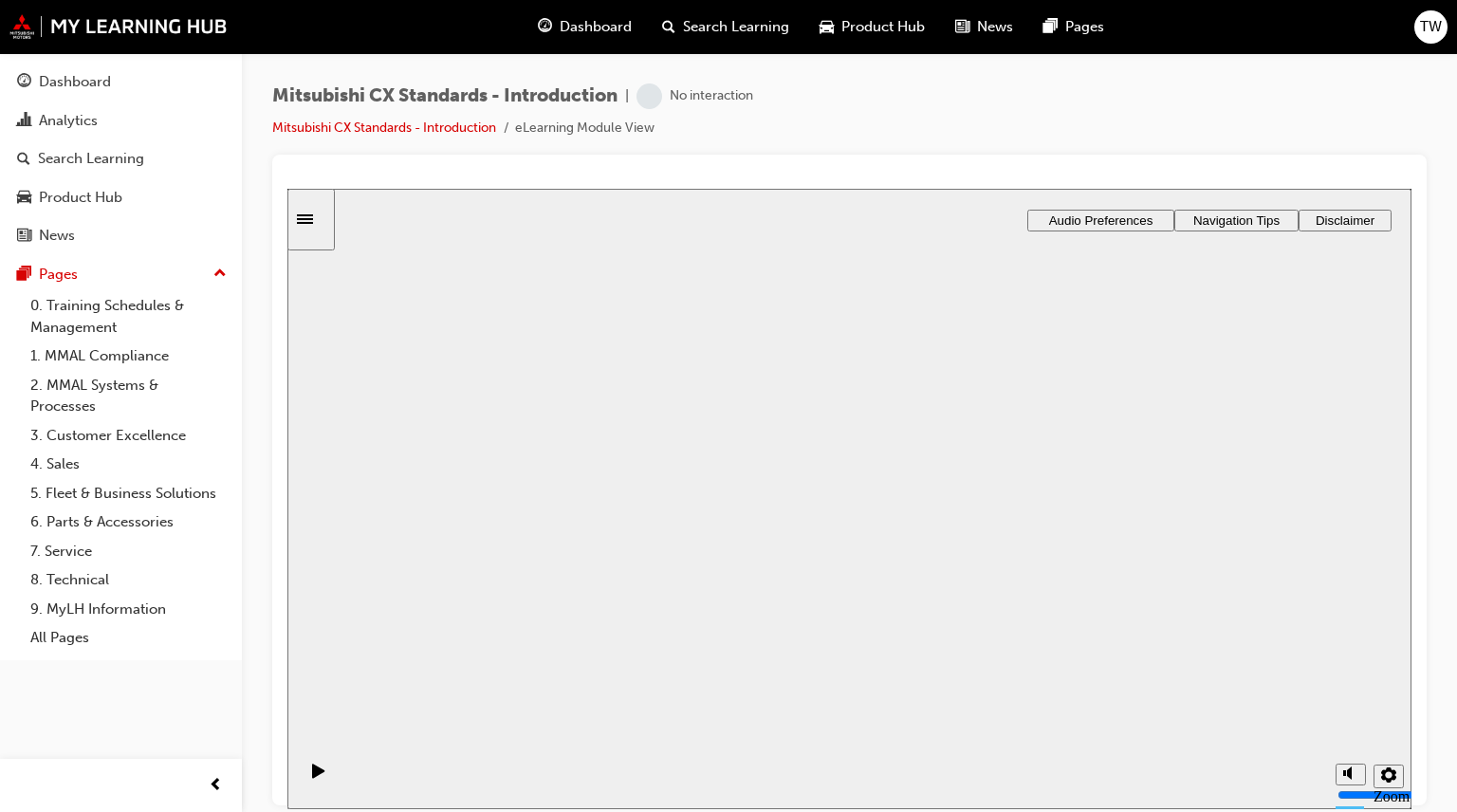 scroll, scrollTop: 0, scrollLeft: 0, axis: both 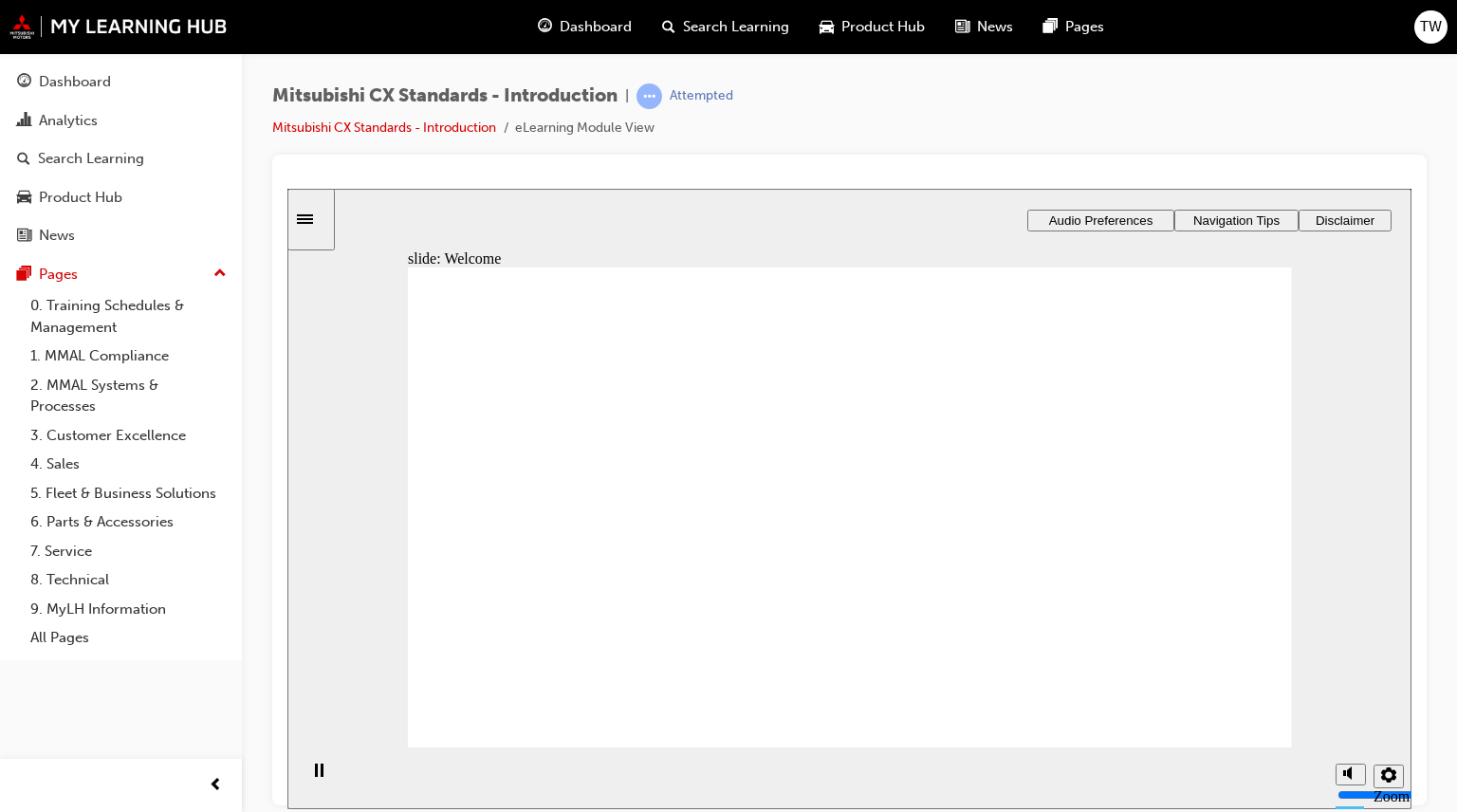 click 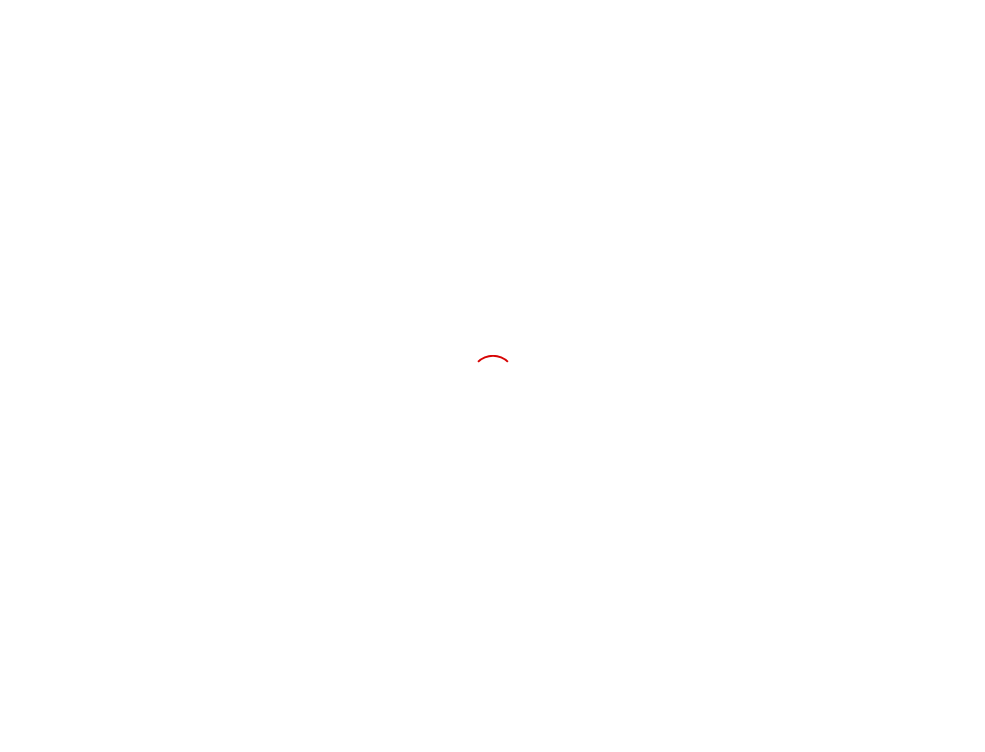 scroll, scrollTop: 0, scrollLeft: 0, axis: both 